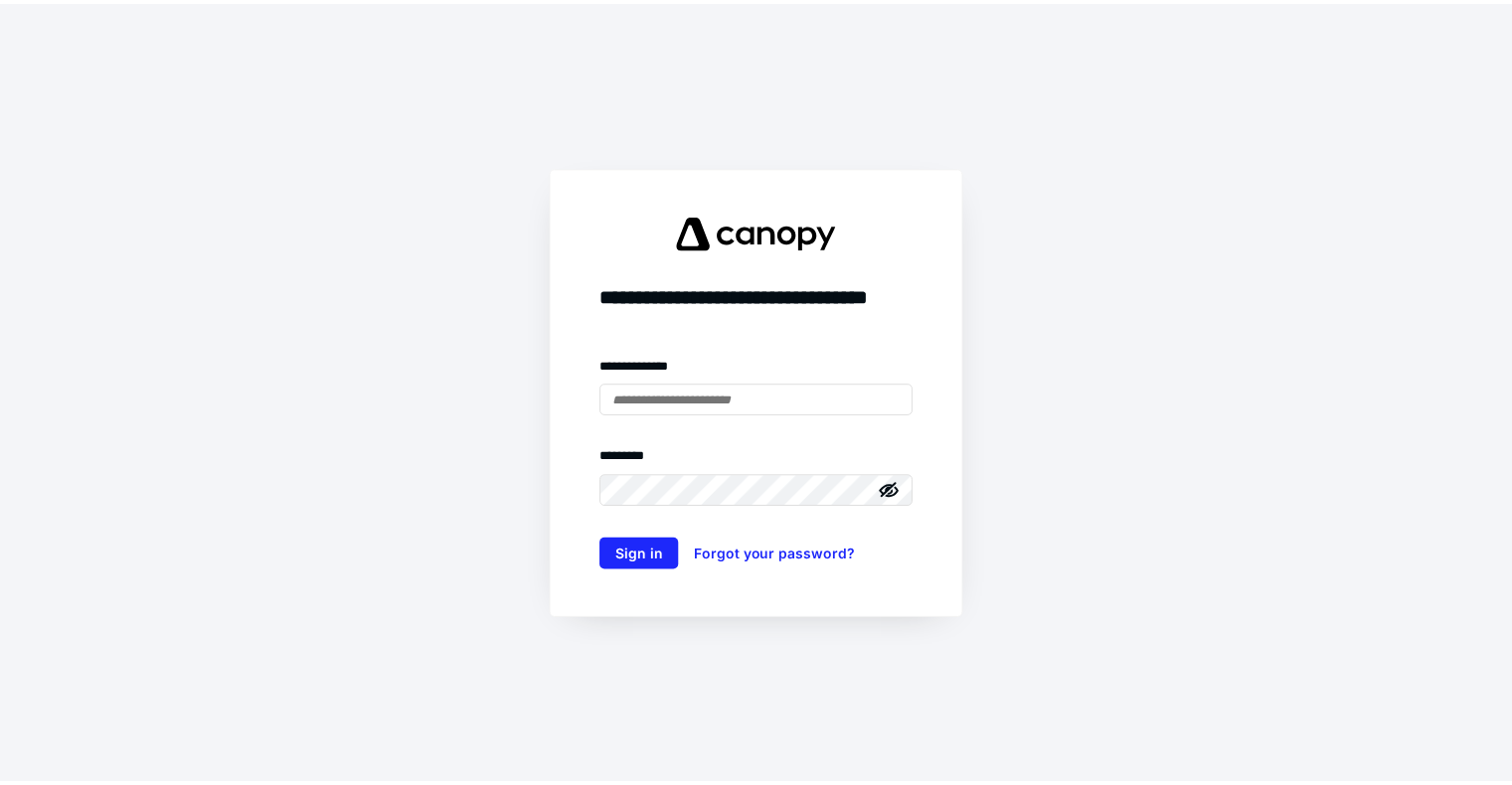 scroll, scrollTop: 0, scrollLeft: 0, axis: both 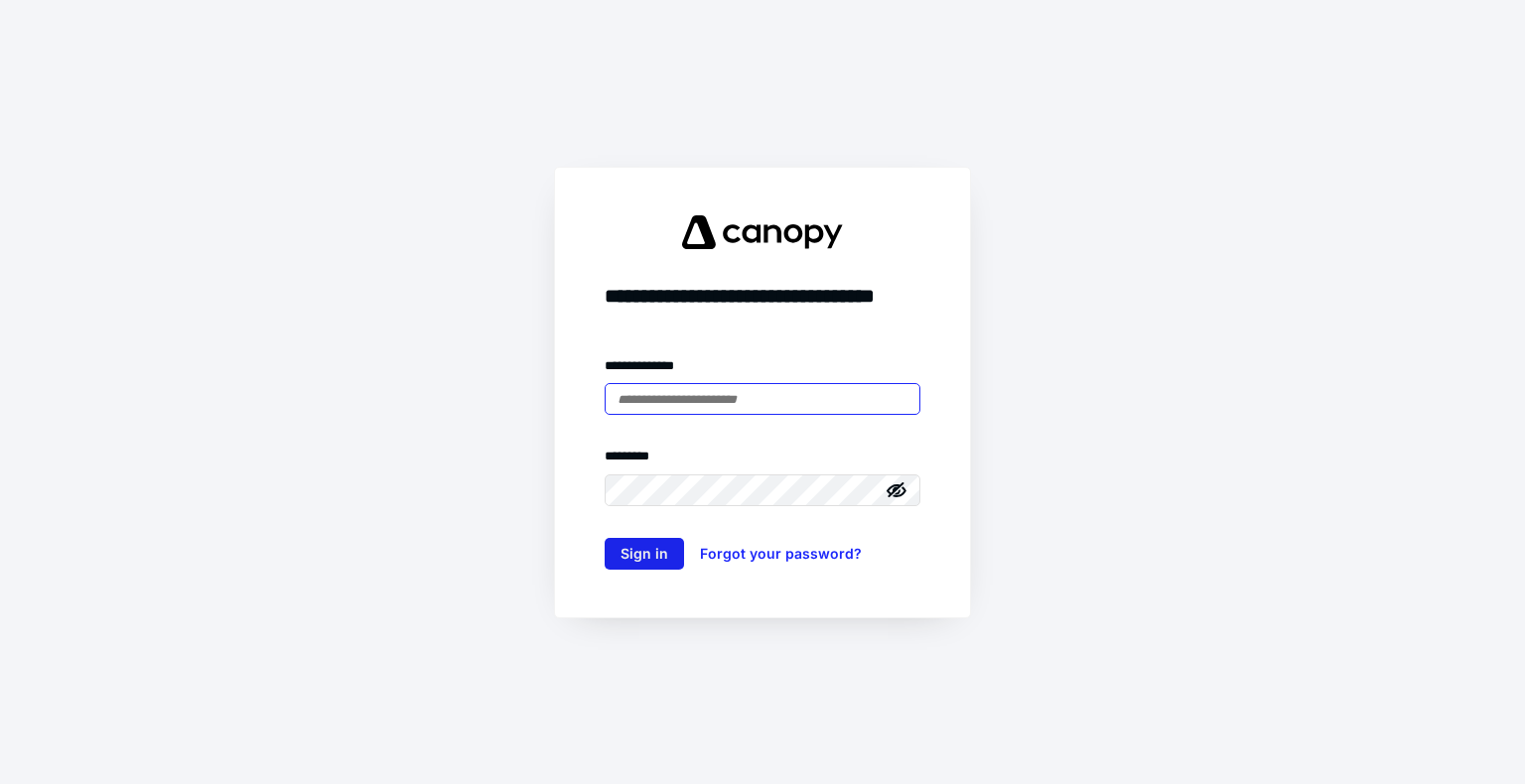 type on "**********" 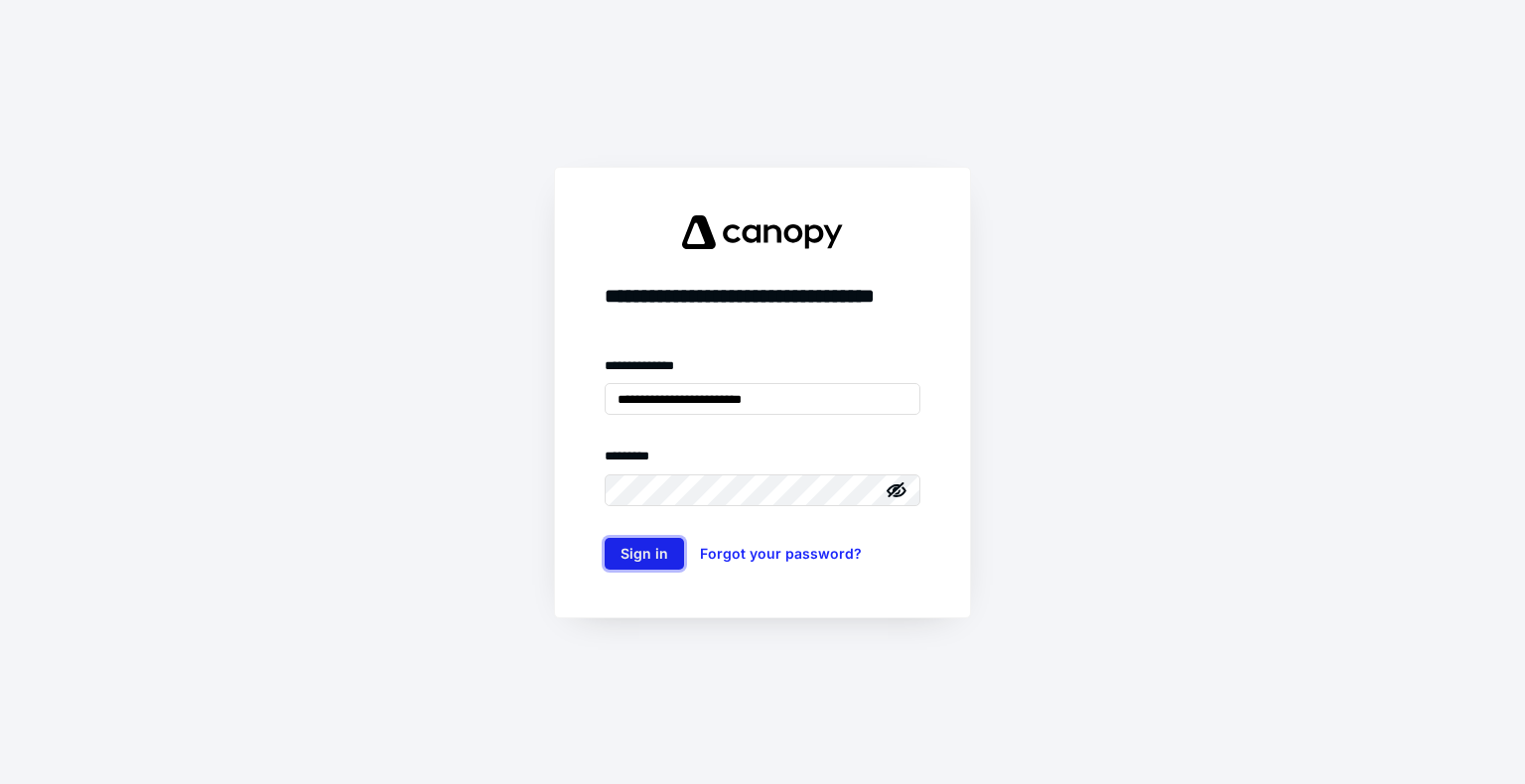 click on "Sign in" at bounding box center [644, 554] 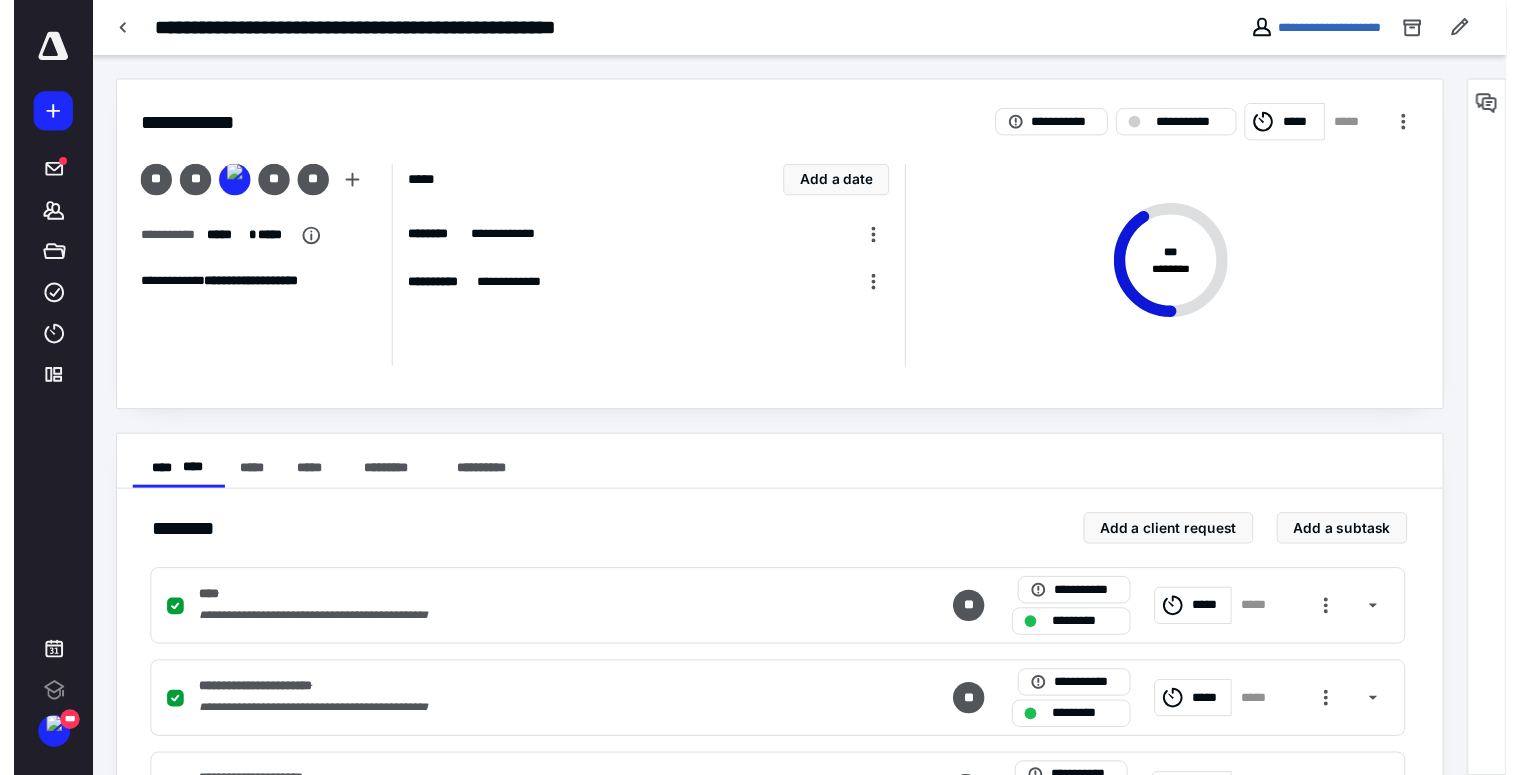 scroll, scrollTop: 0, scrollLeft: 0, axis: both 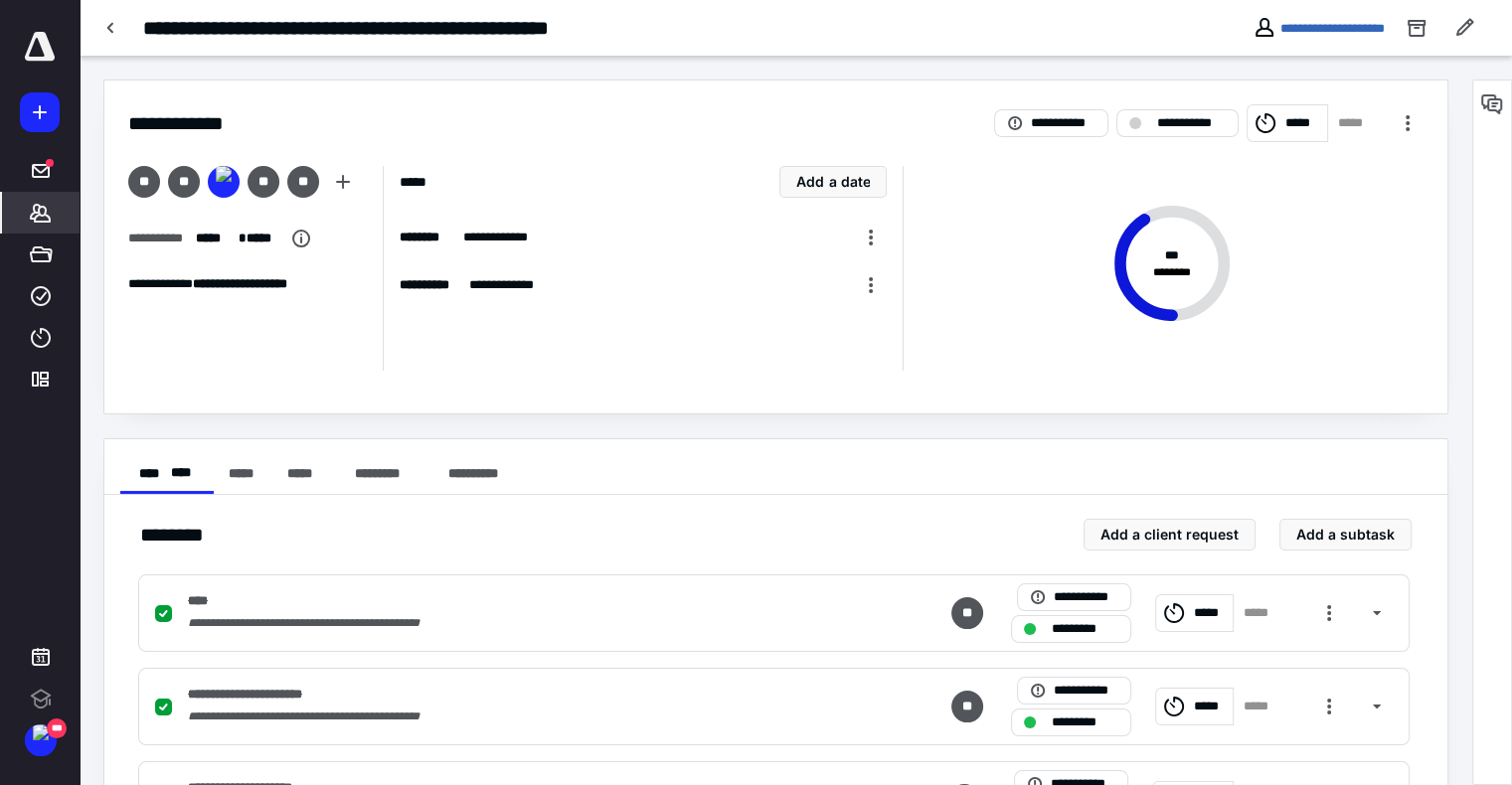click 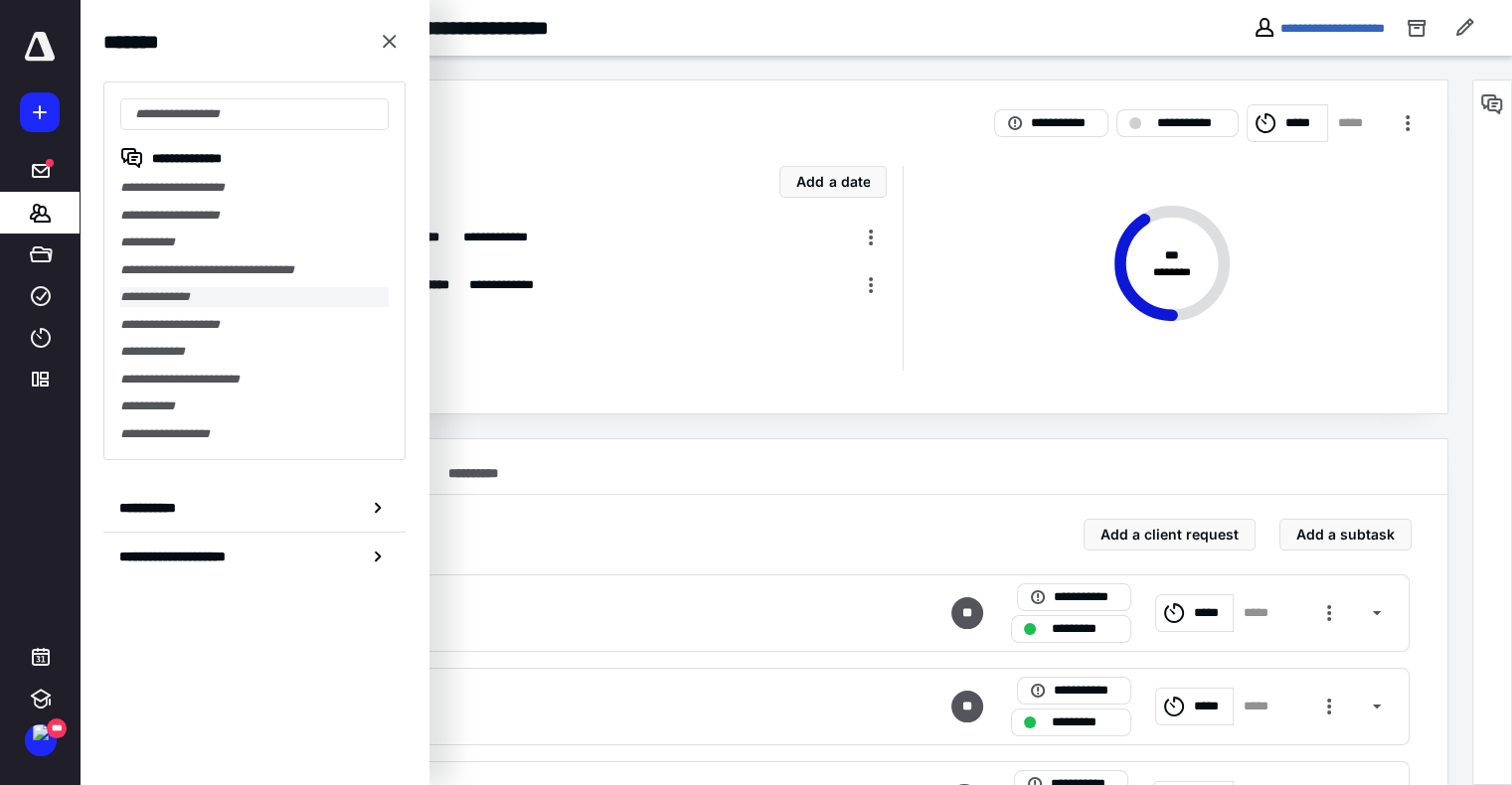 click on "**********" at bounding box center [254, 297] 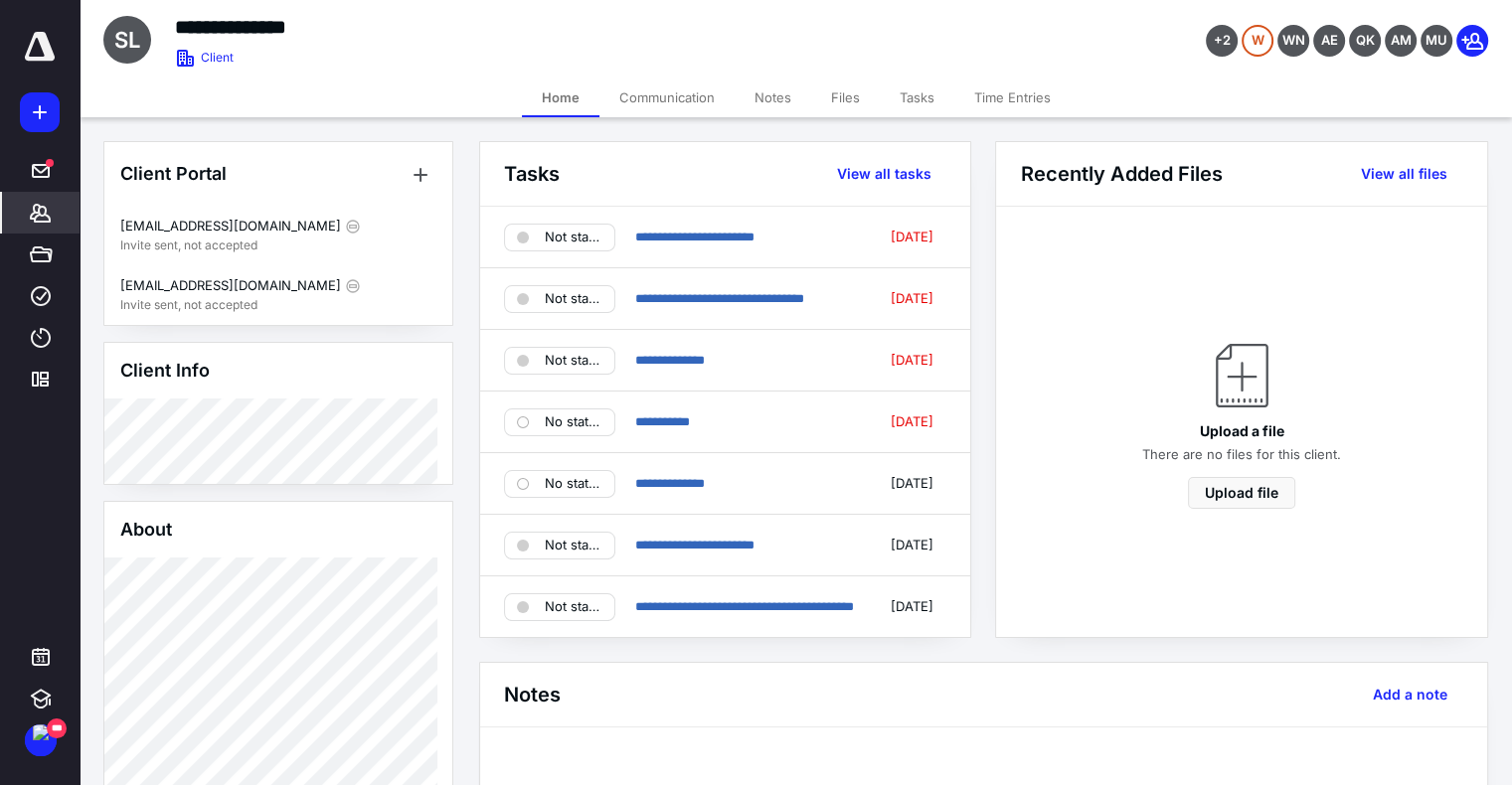 click on "Tasks" at bounding box center (917, 97) 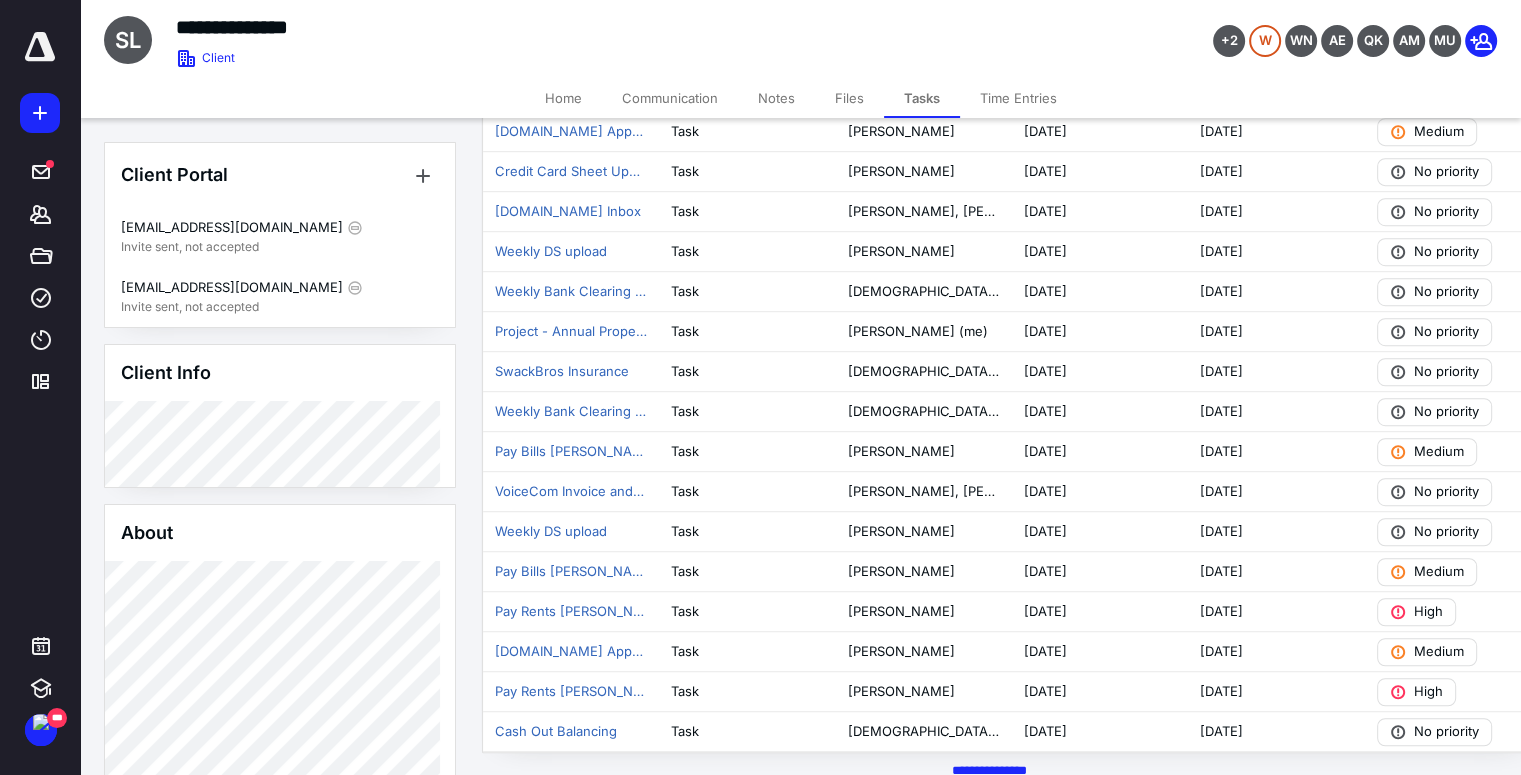scroll, scrollTop: 1160, scrollLeft: 0, axis: vertical 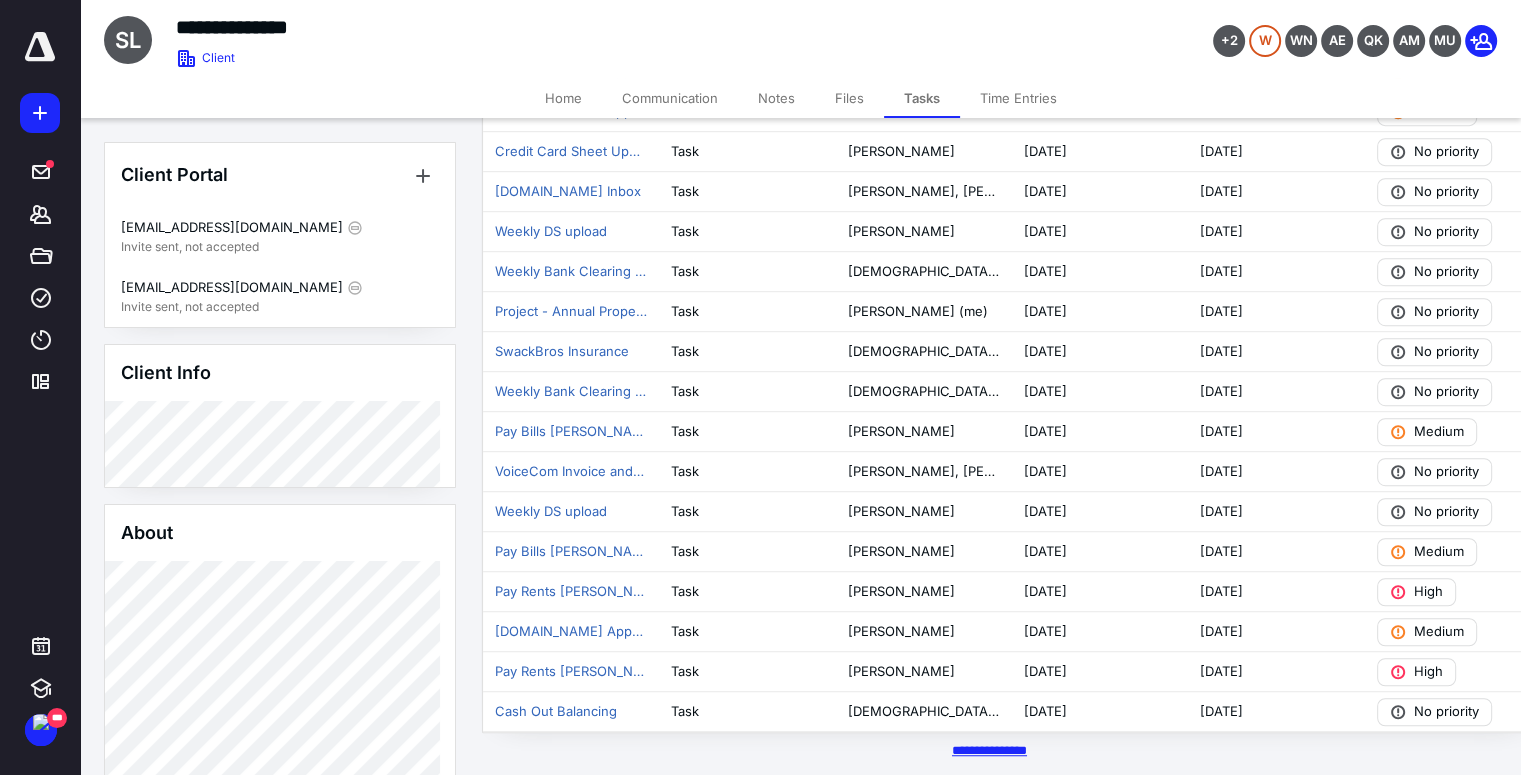 click on "********* *****" at bounding box center (989, 750) 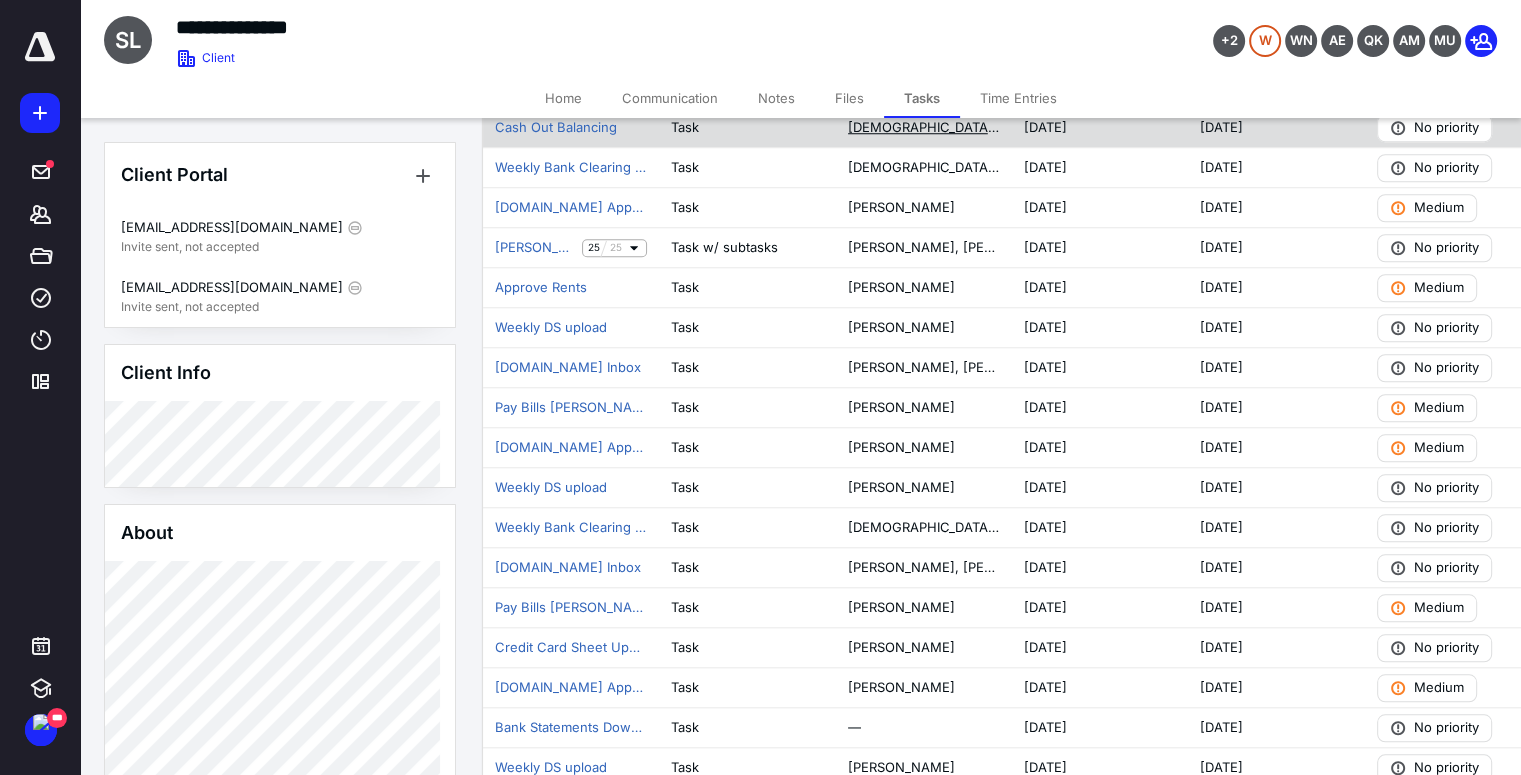 scroll, scrollTop: 1760, scrollLeft: 0, axis: vertical 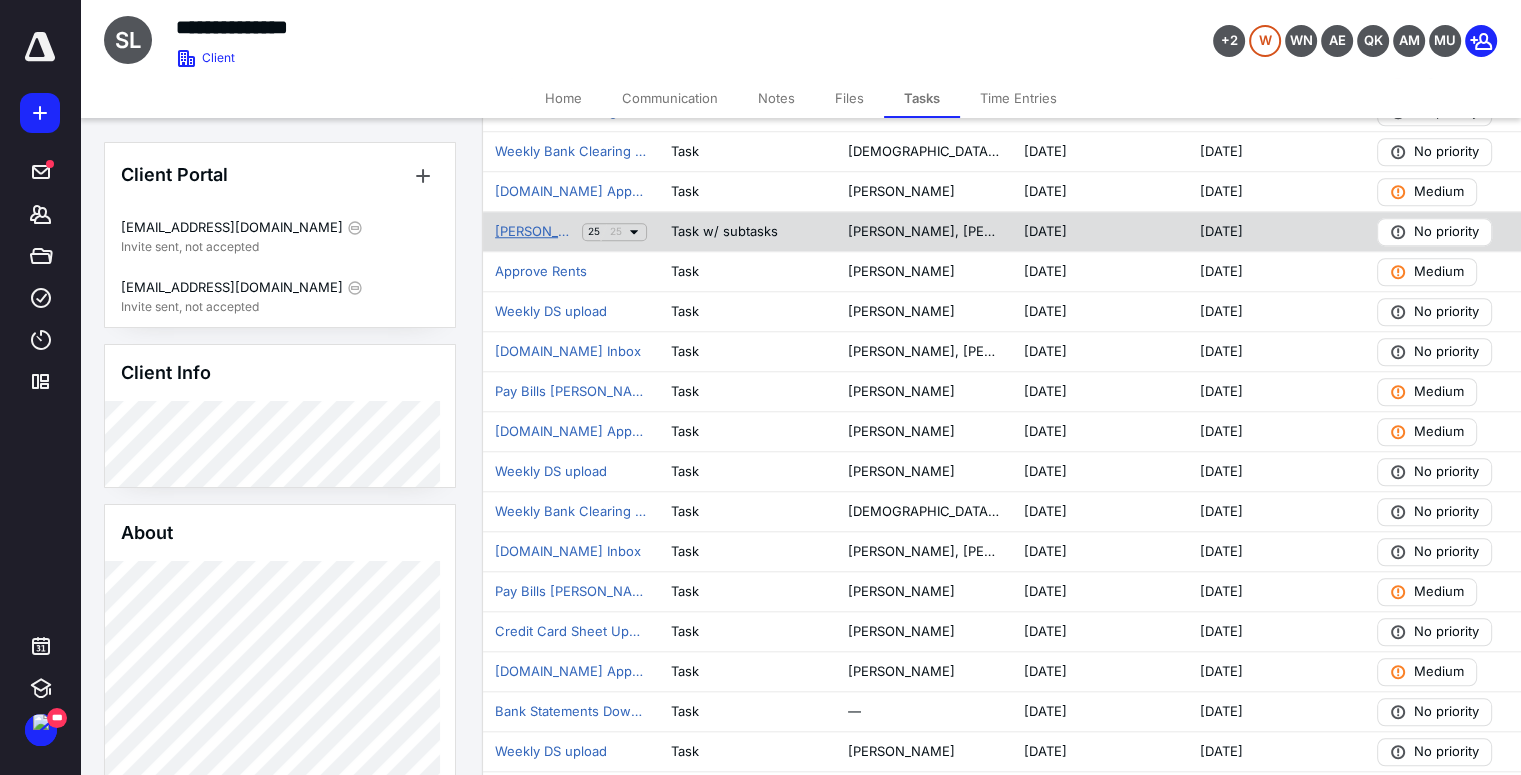 click on "SWACK BROS LLC Wireless Month Close April 2025" at bounding box center (534, 232) 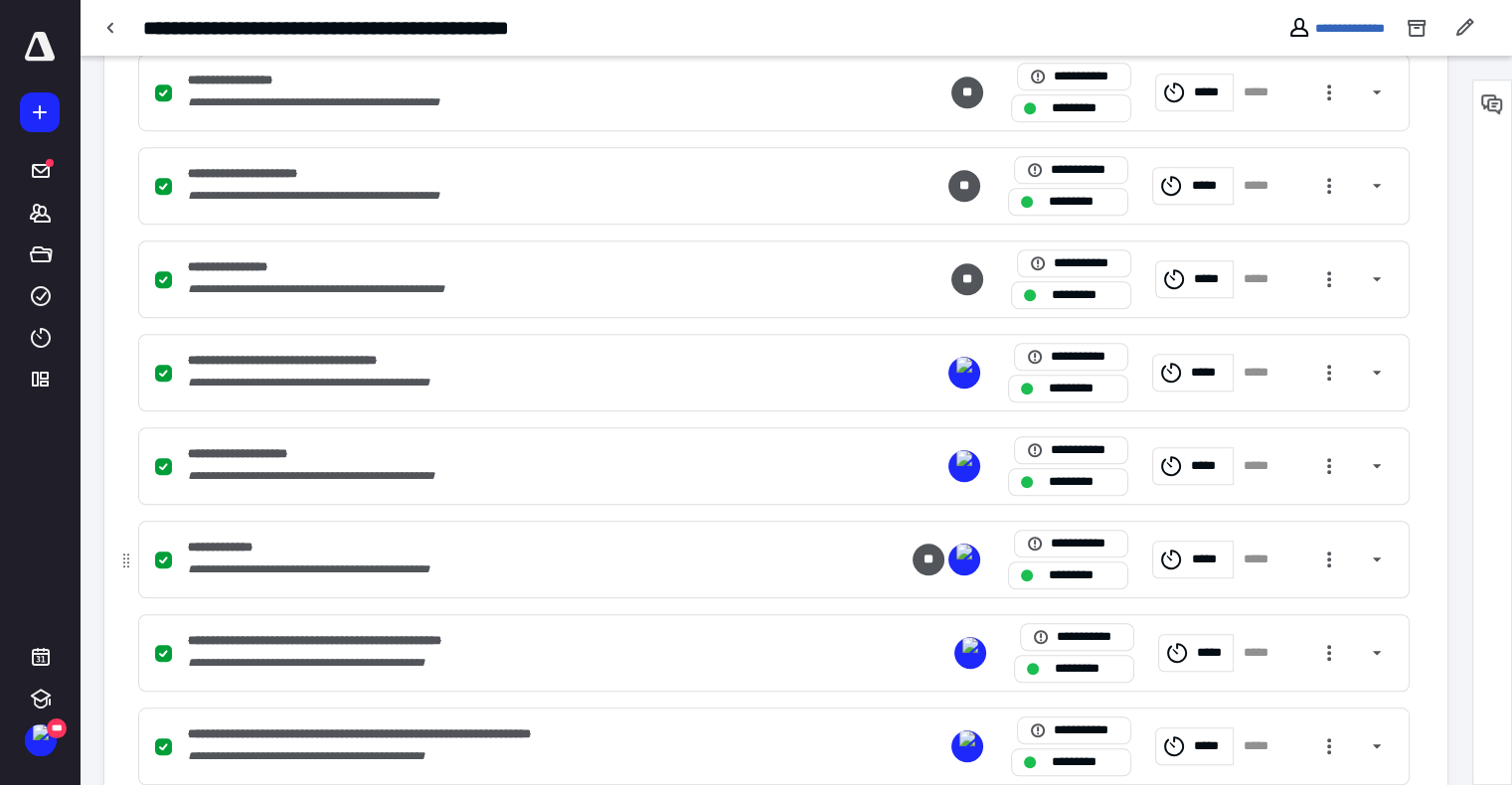 scroll, scrollTop: 1491, scrollLeft: 0, axis: vertical 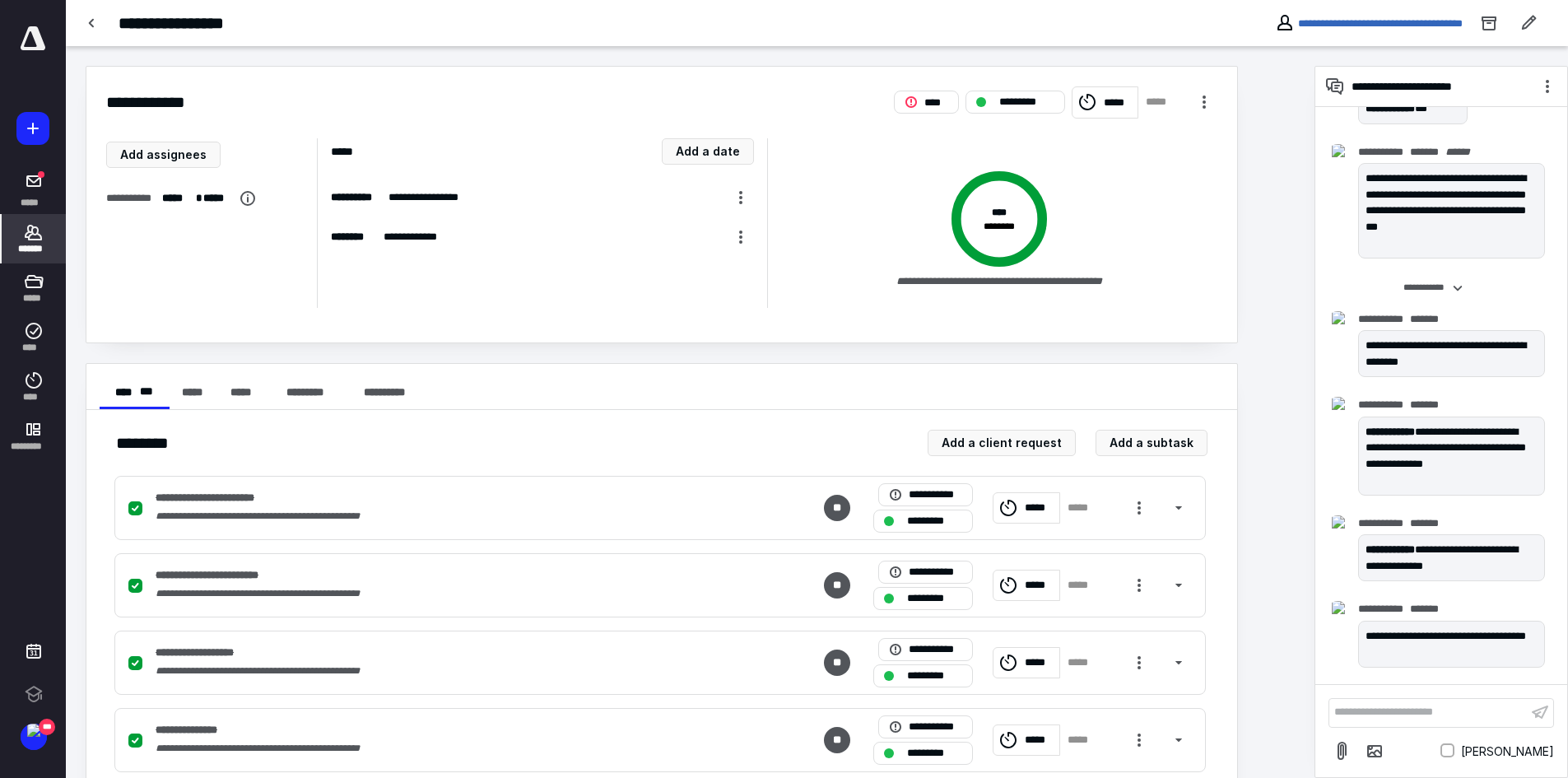 click on "*******" at bounding box center [34, 239] 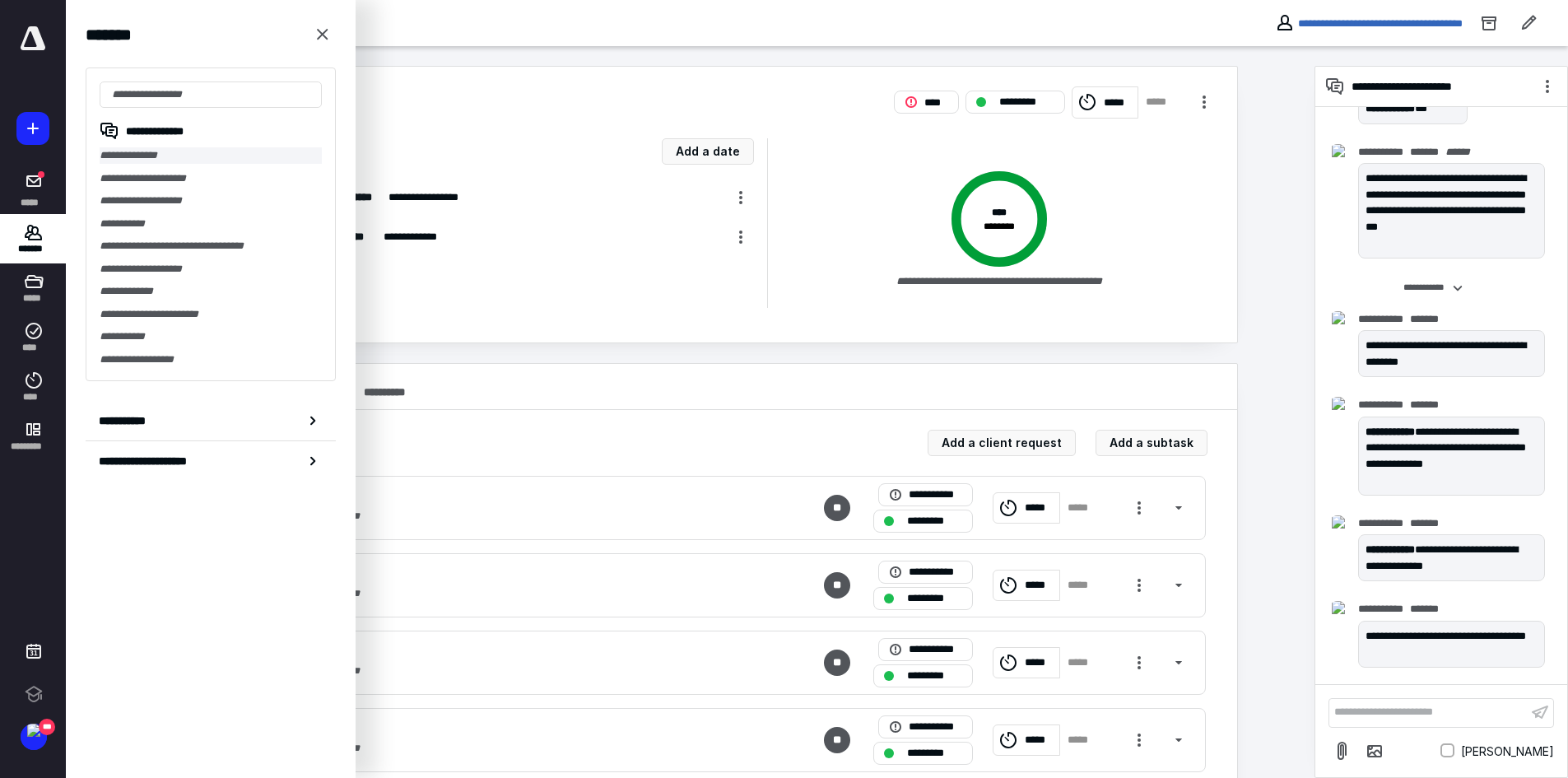 click on "**********" at bounding box center (211, 156) 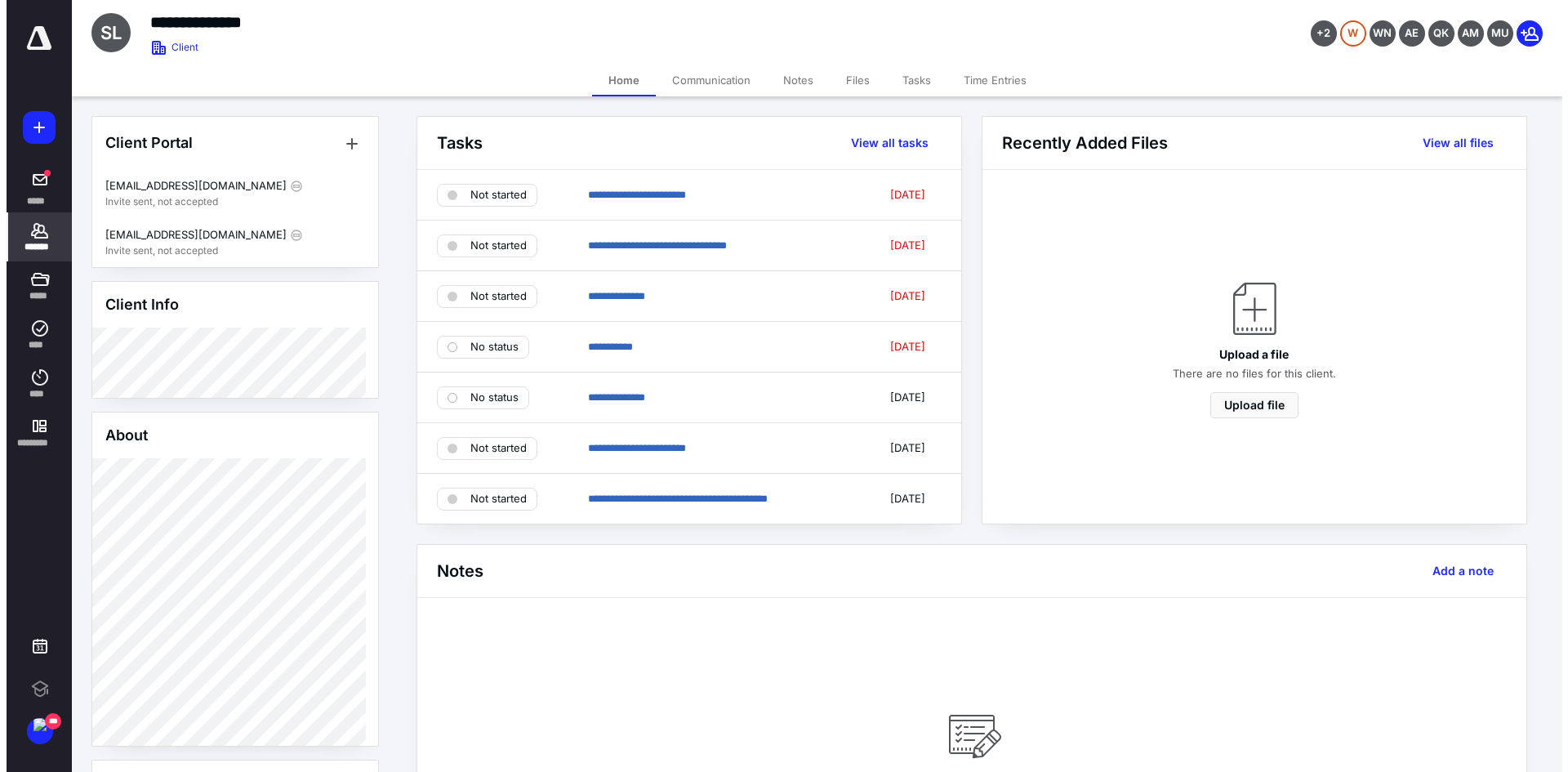 scroll, scrollTop: 0, scrollLeft: 0, axis: both 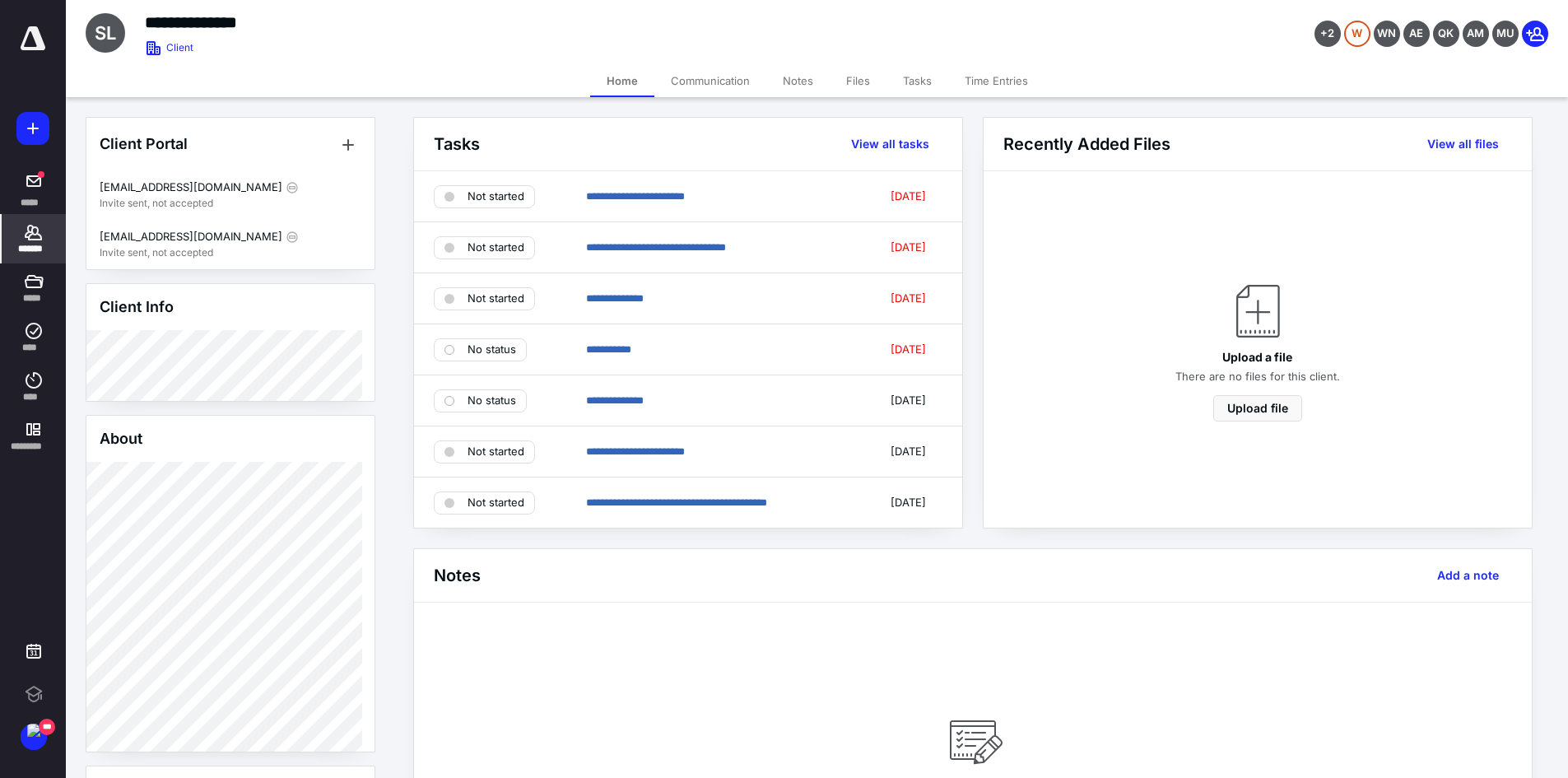 click on "Tasks" at bounding box center [917, 81] 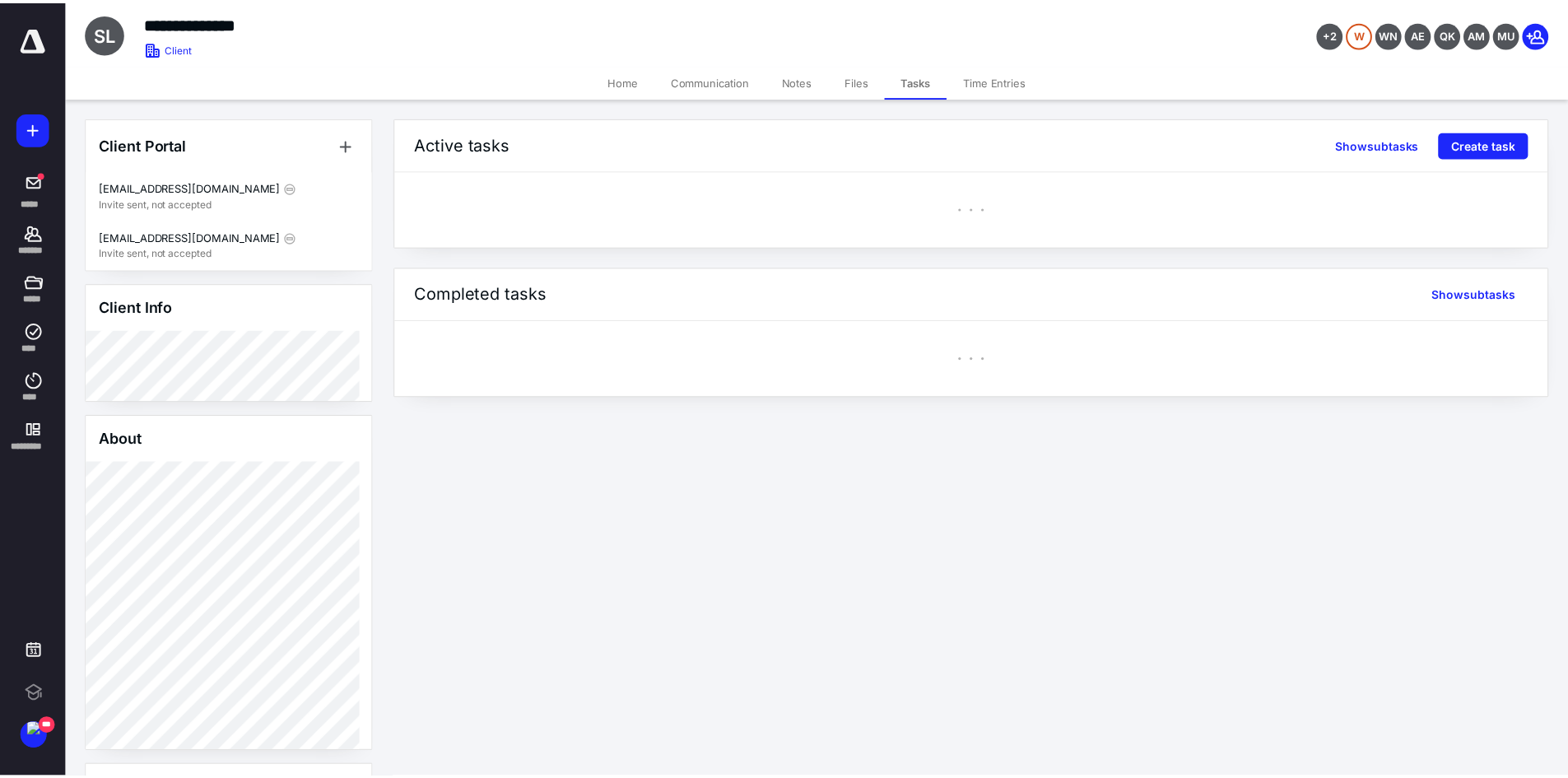 scroll, scrollTop: 0, scrollLeft: 0, axis: both 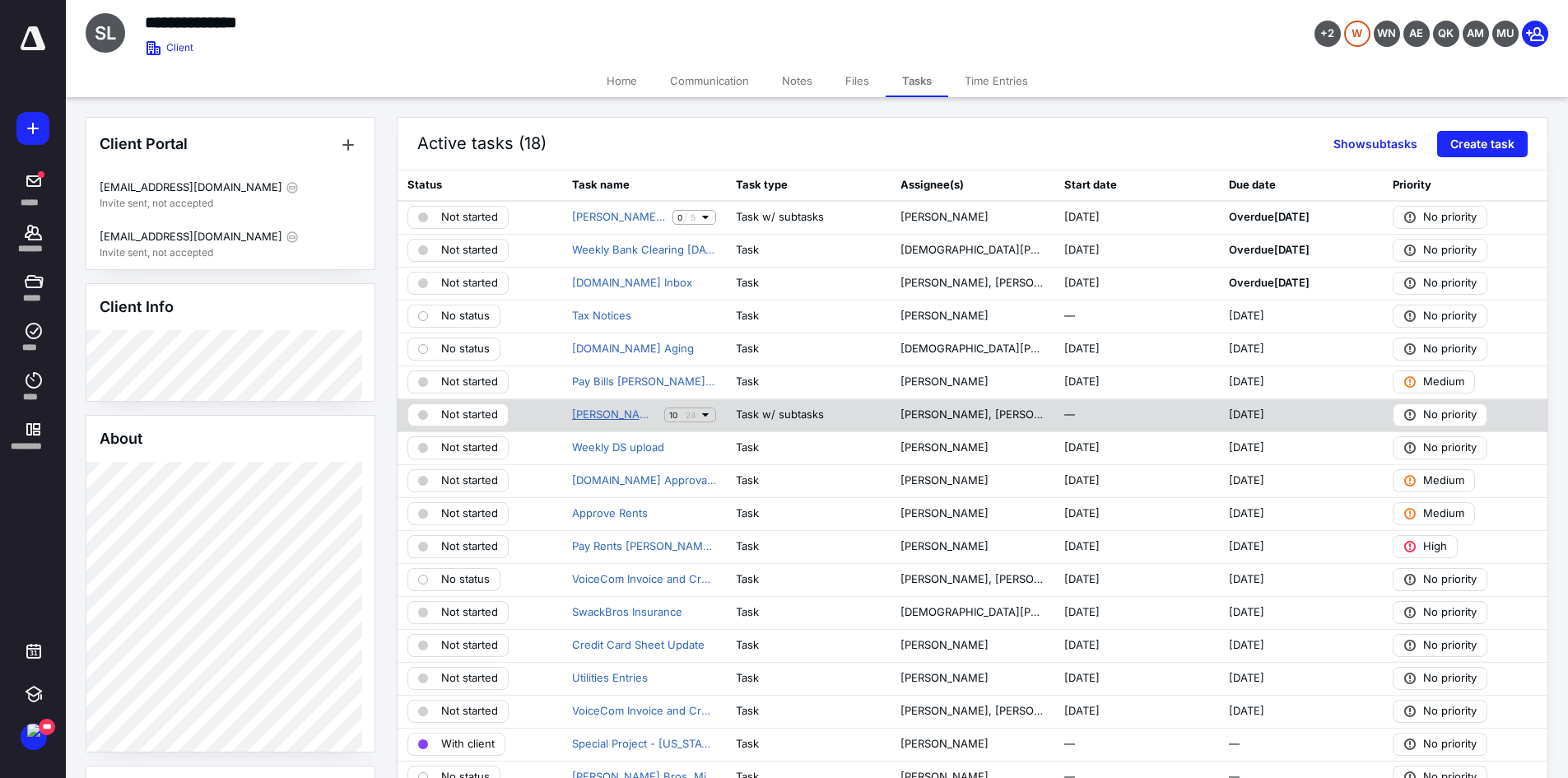 click on "[PERSON_NAME] BROS LLC Wireless Month Close [DATE]" at bounding box center [615, 415] 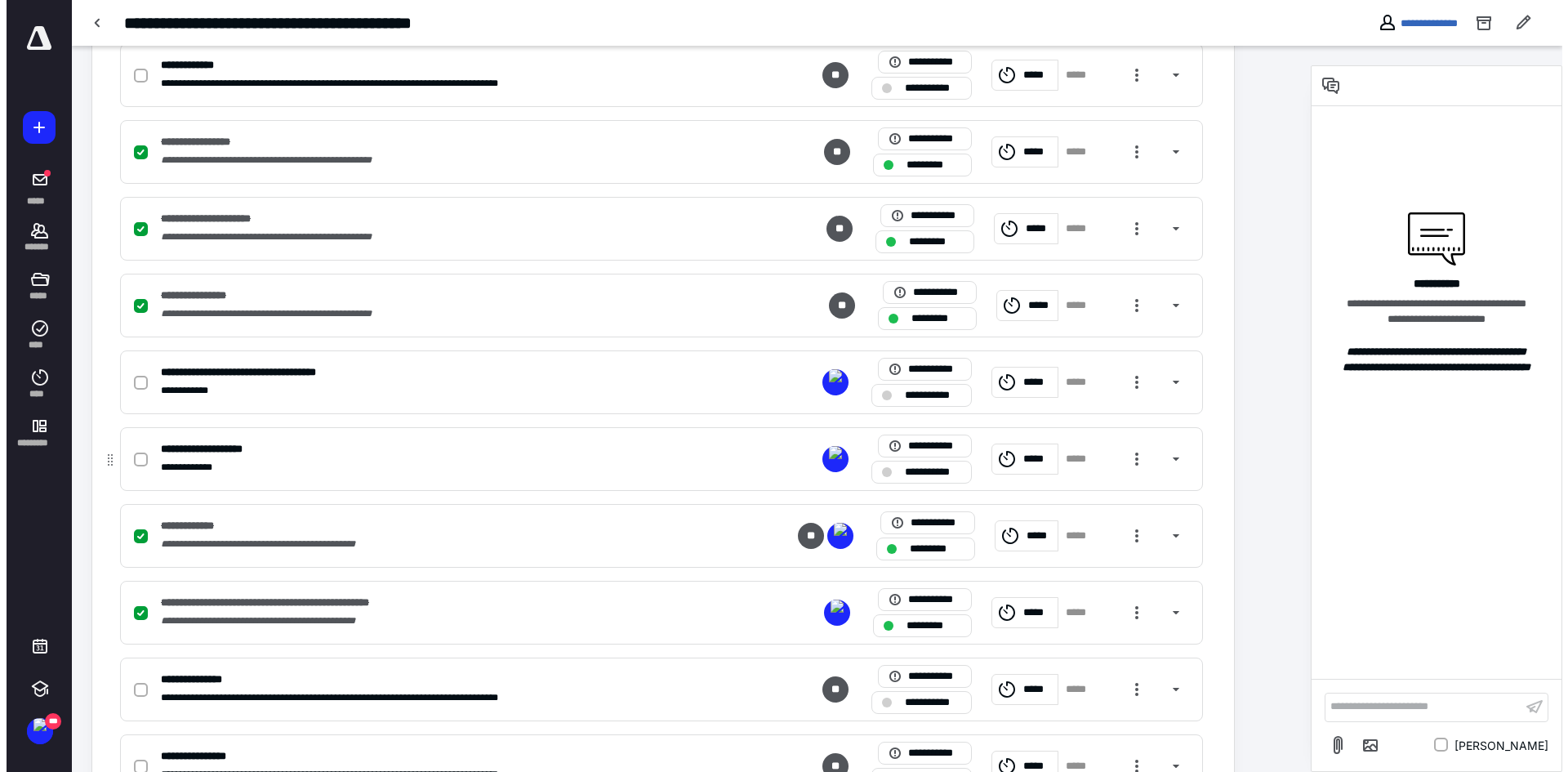 scroll, scrollTop: 1144, scrollLeft: 0, axis: vertical 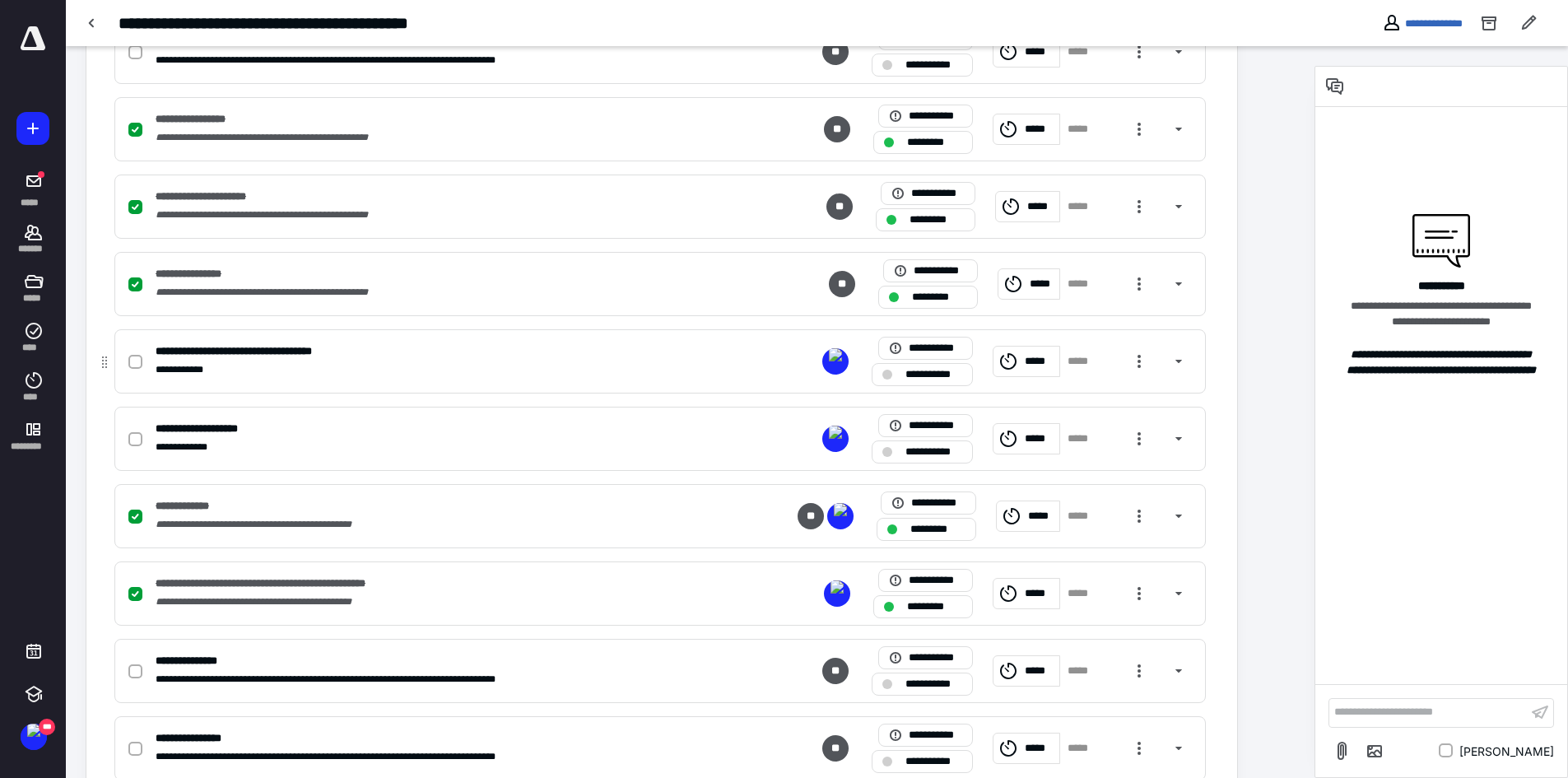 click on "**********" at bounding box center (933, 375) 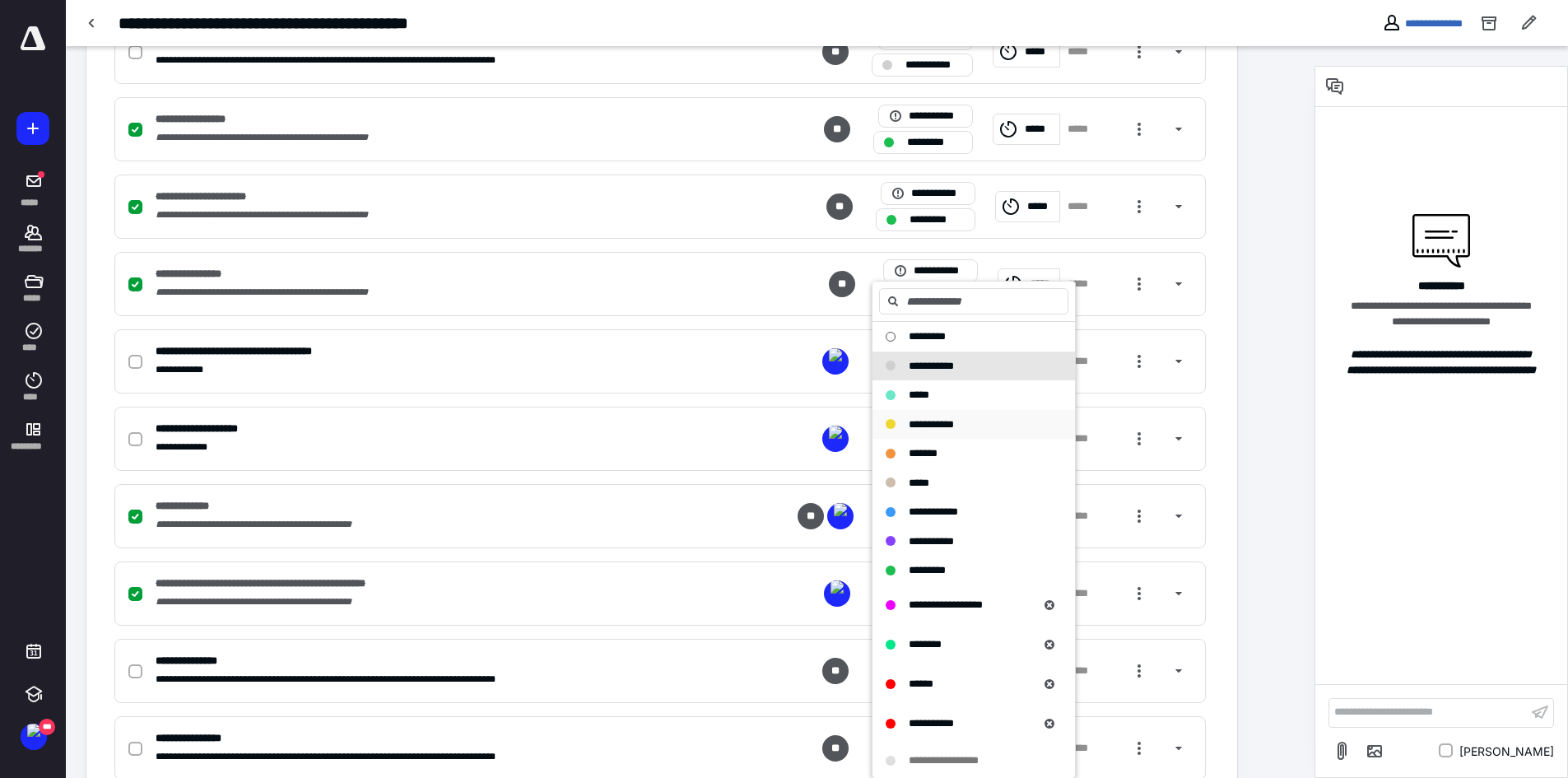 click on "**********" at bounding box center (931, 424) 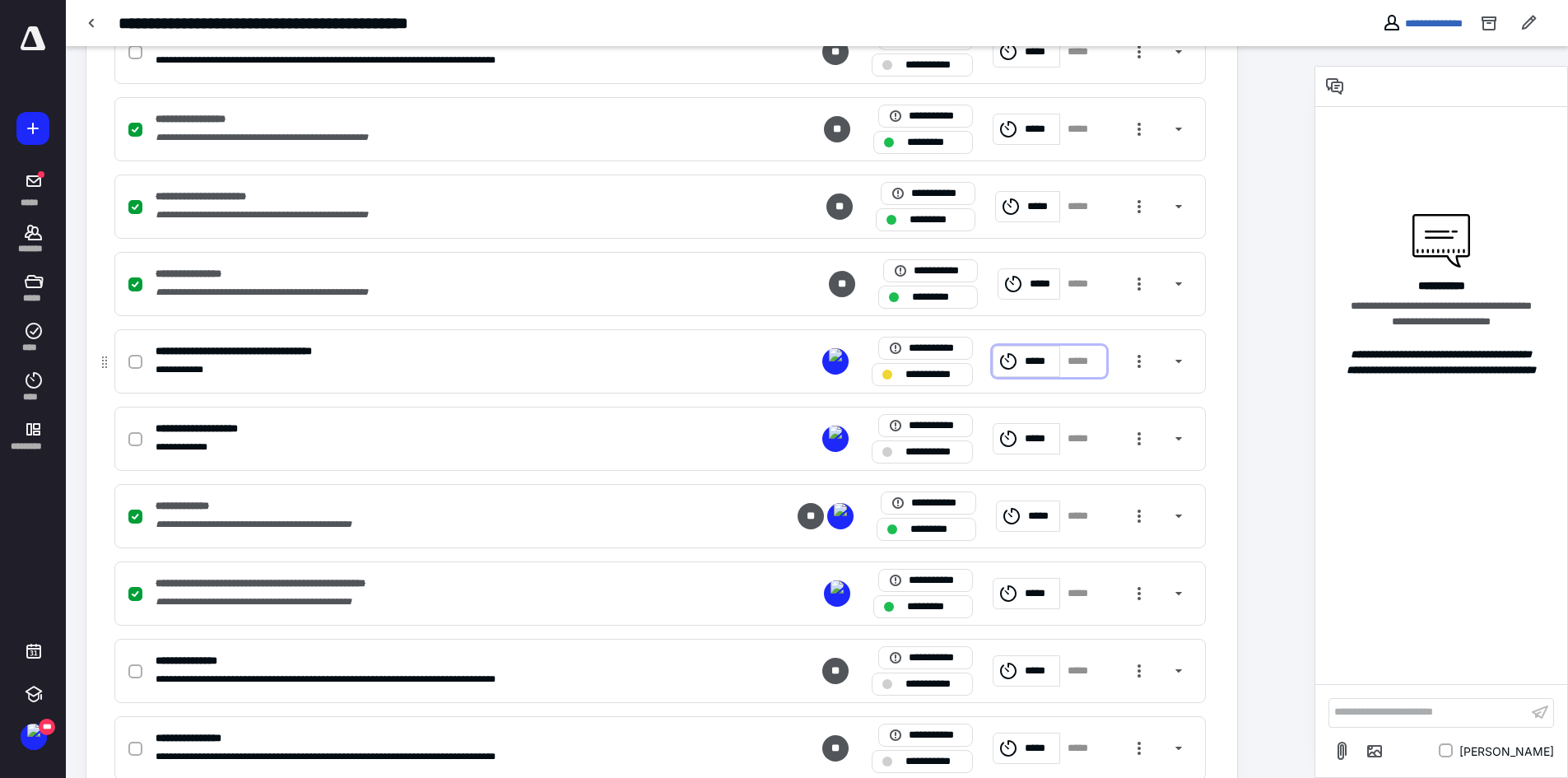 click on "*****" at bounding box center [1026, 361] 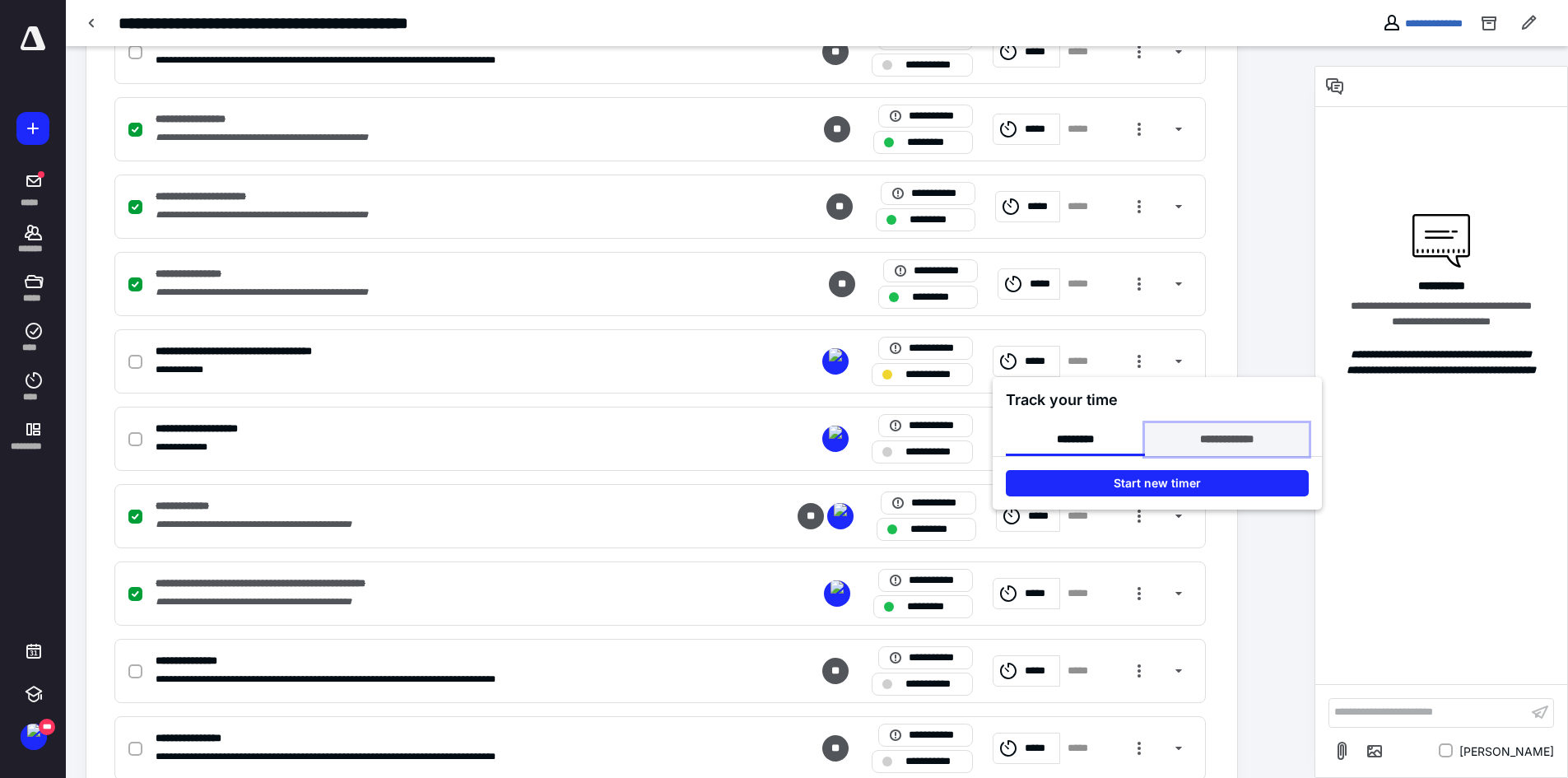 click on "**********" at bounding box center (1226, 440) 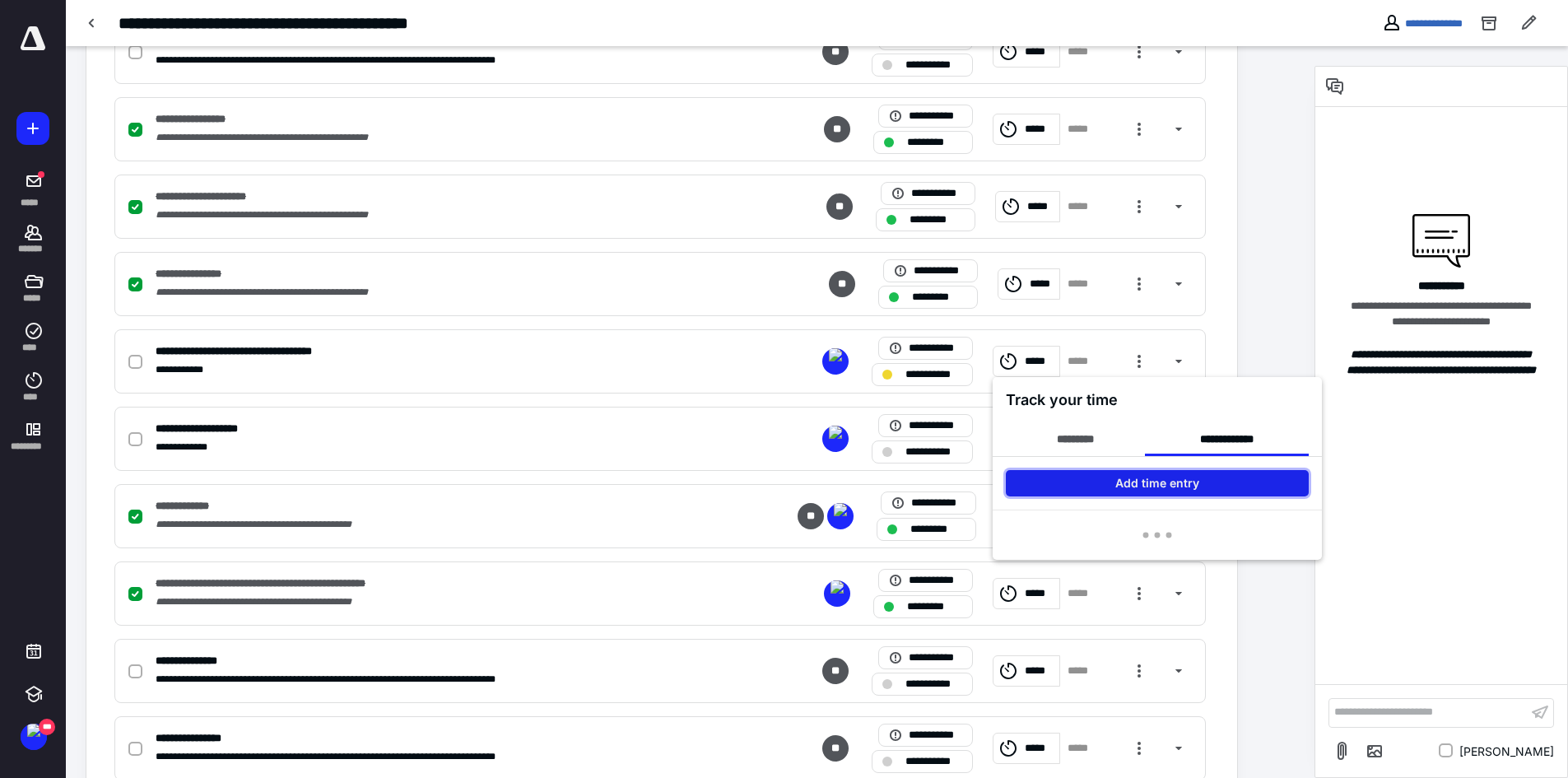 click on "Add time entry" at bounding box center [1157, 483] 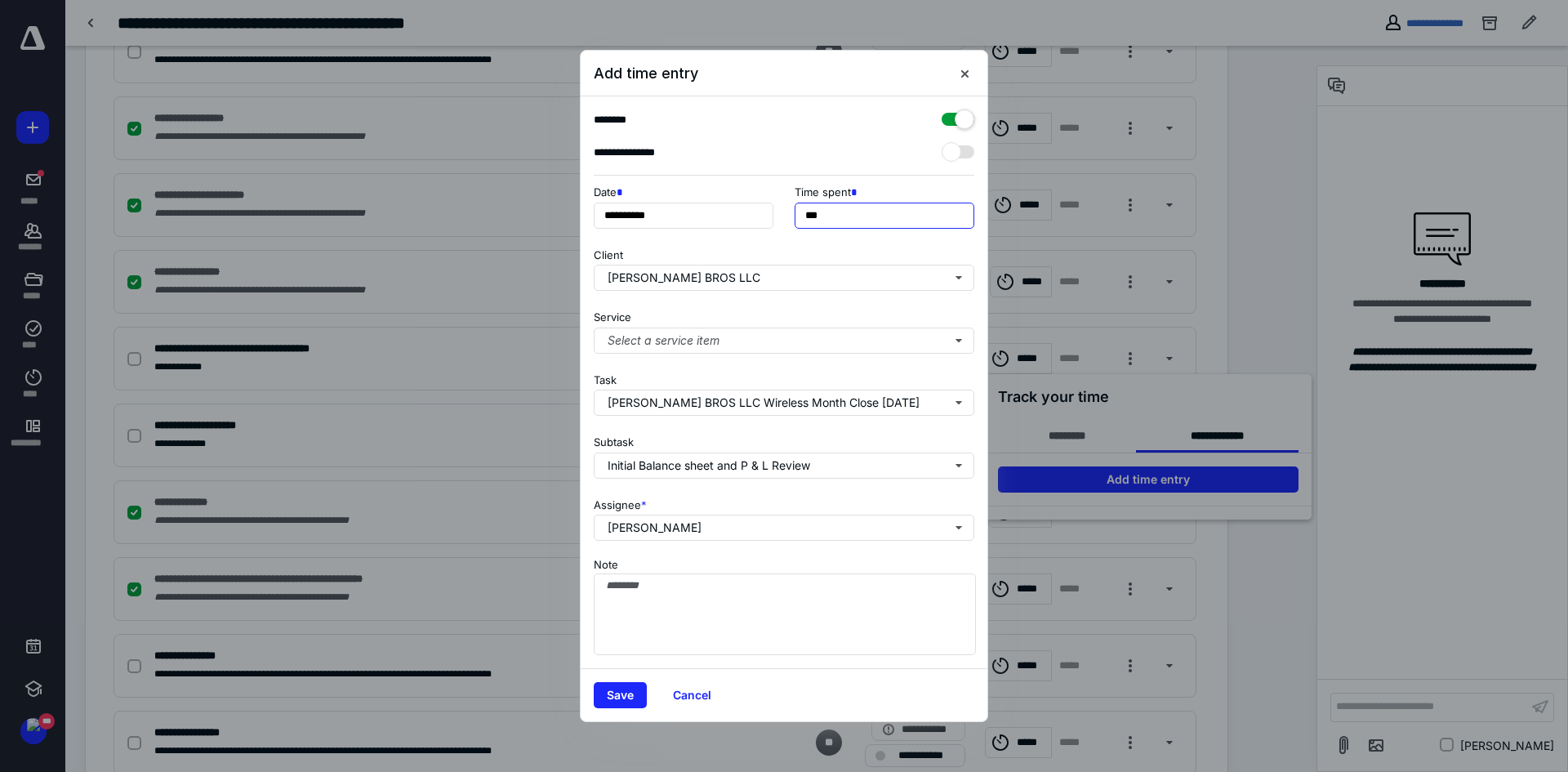 click on "***" at bounding box center [884, 216] 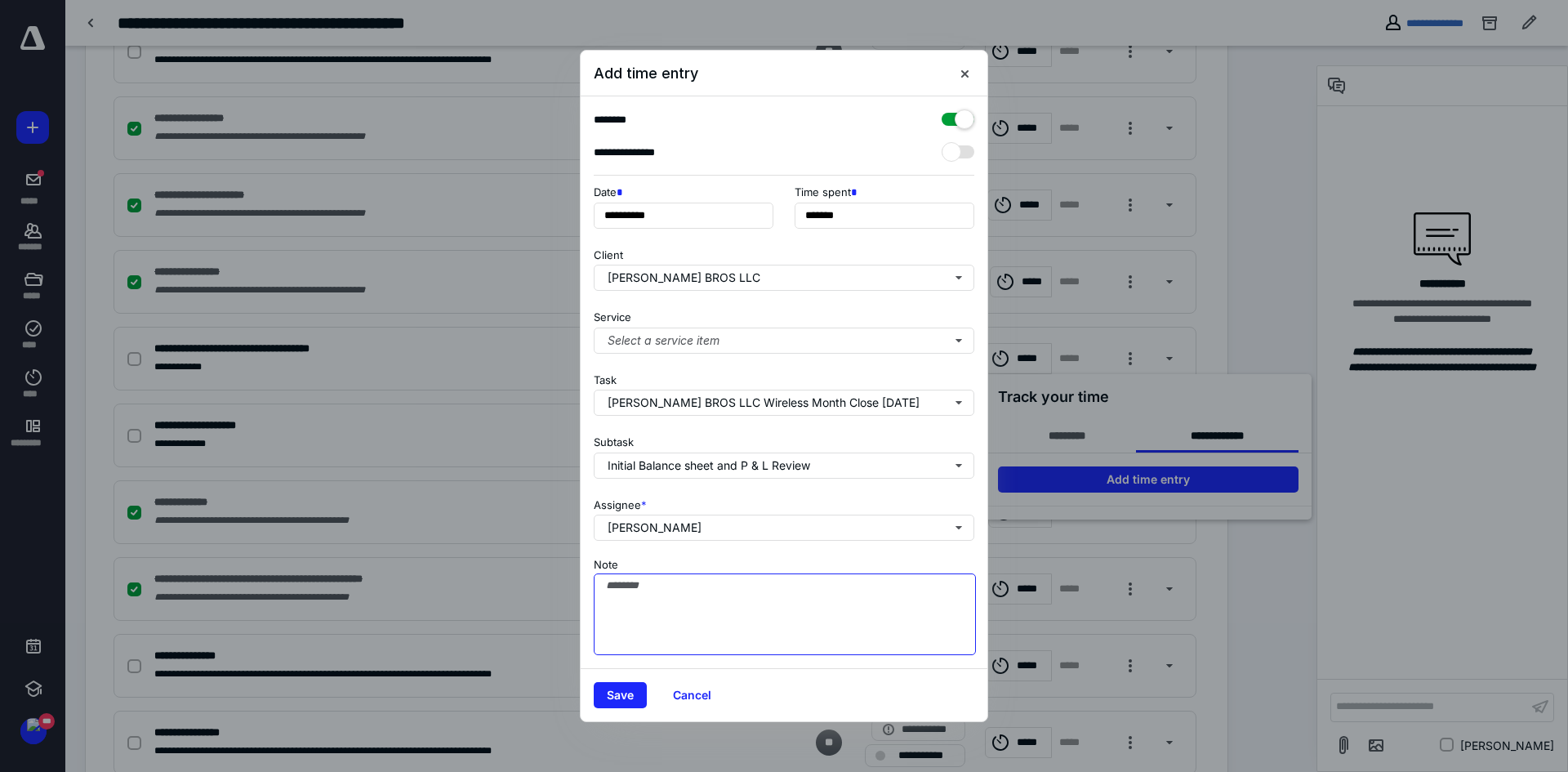 type on "******" 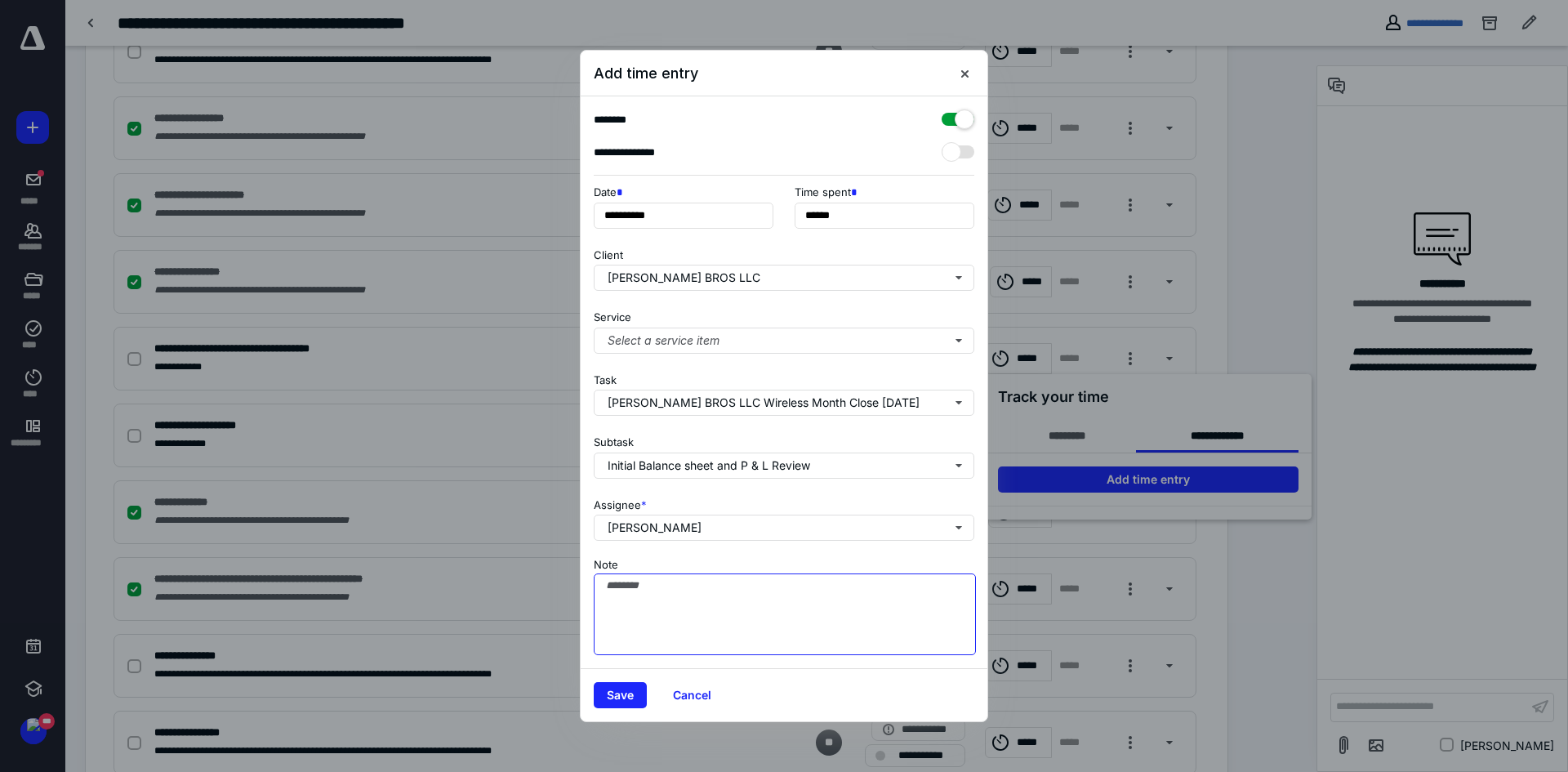 click on "Note" at bounding box center (785, 614) 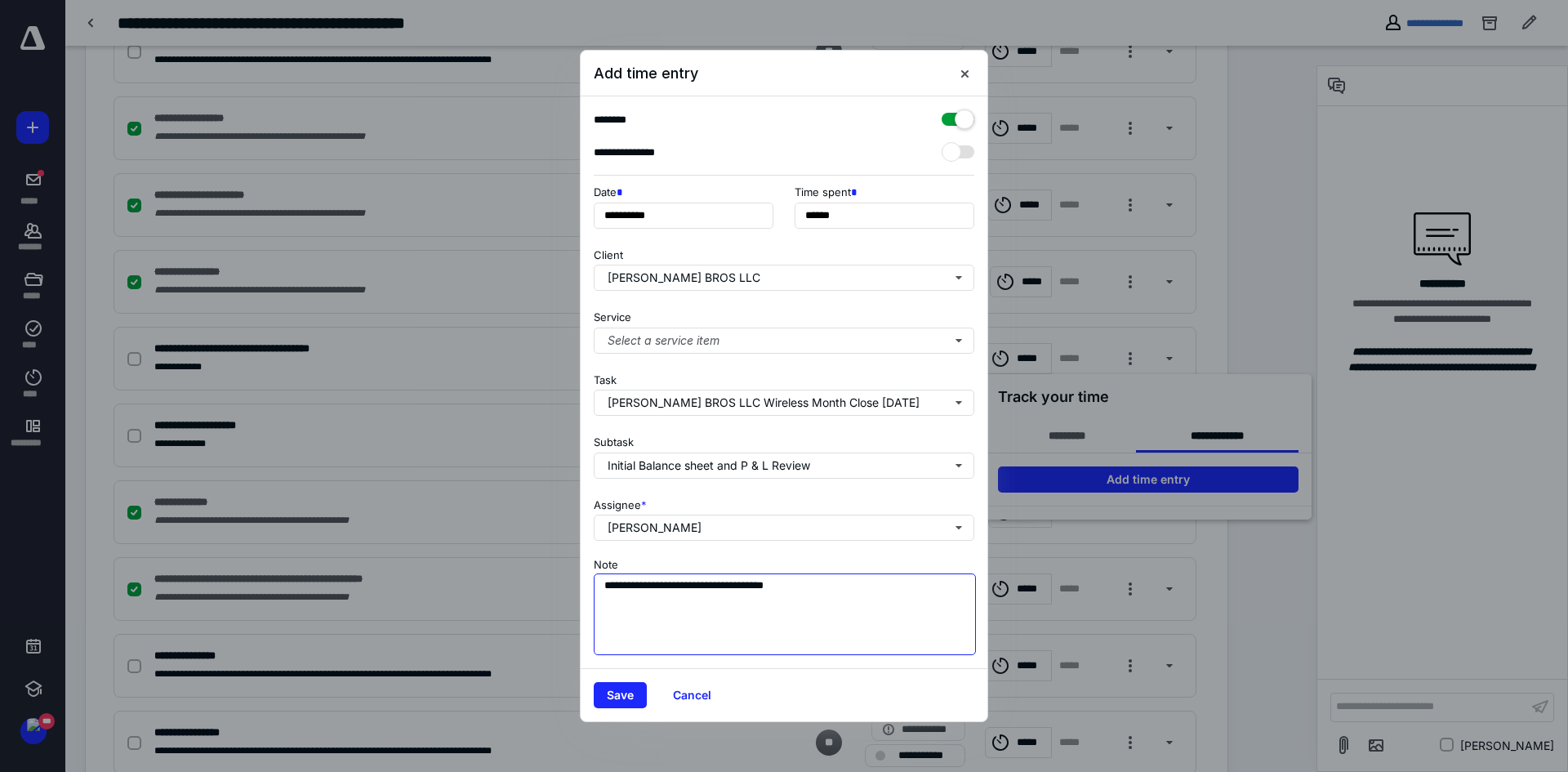 click on "**********" at bounding box center [785, 614] 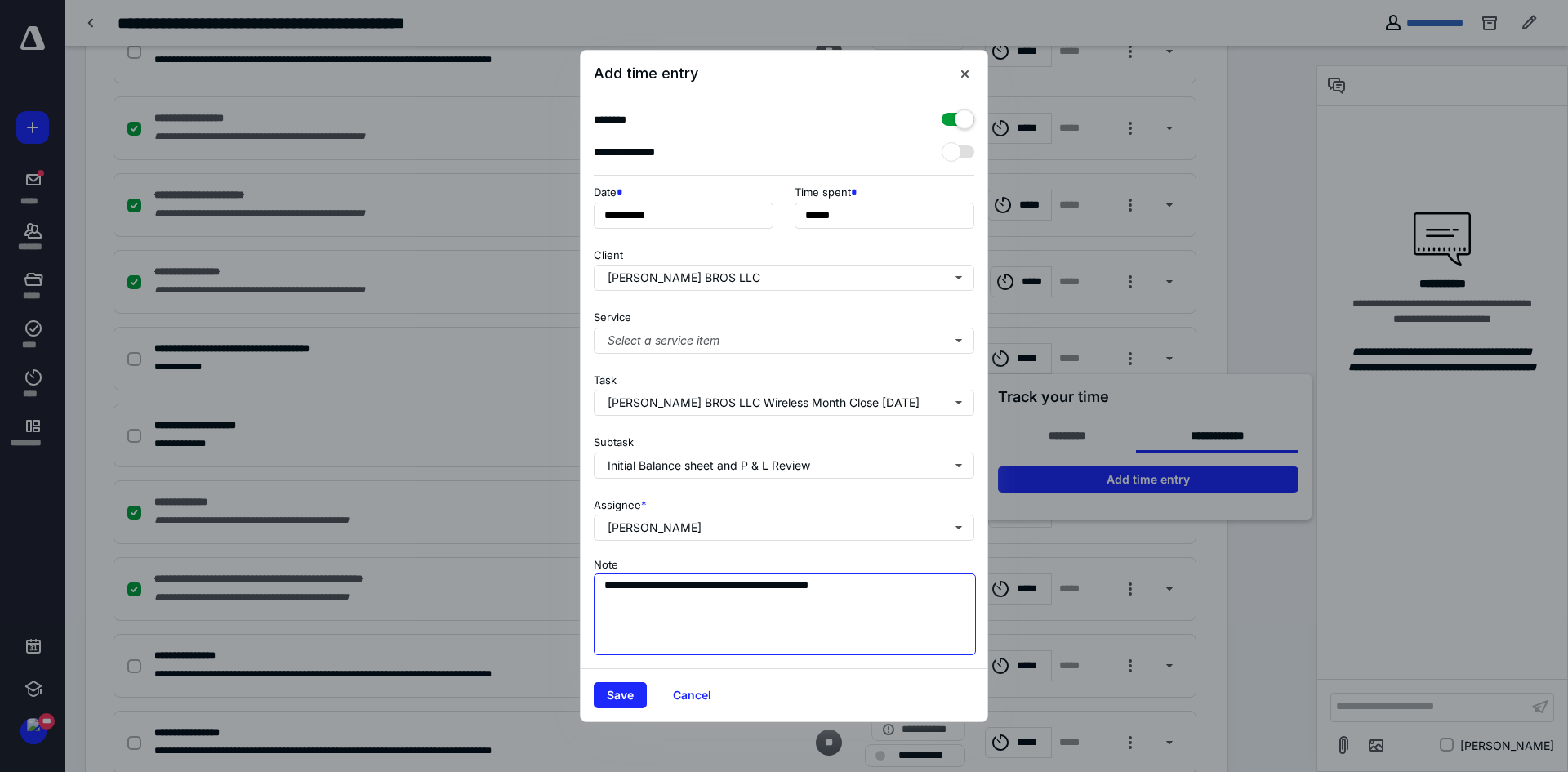 paste on "**********" 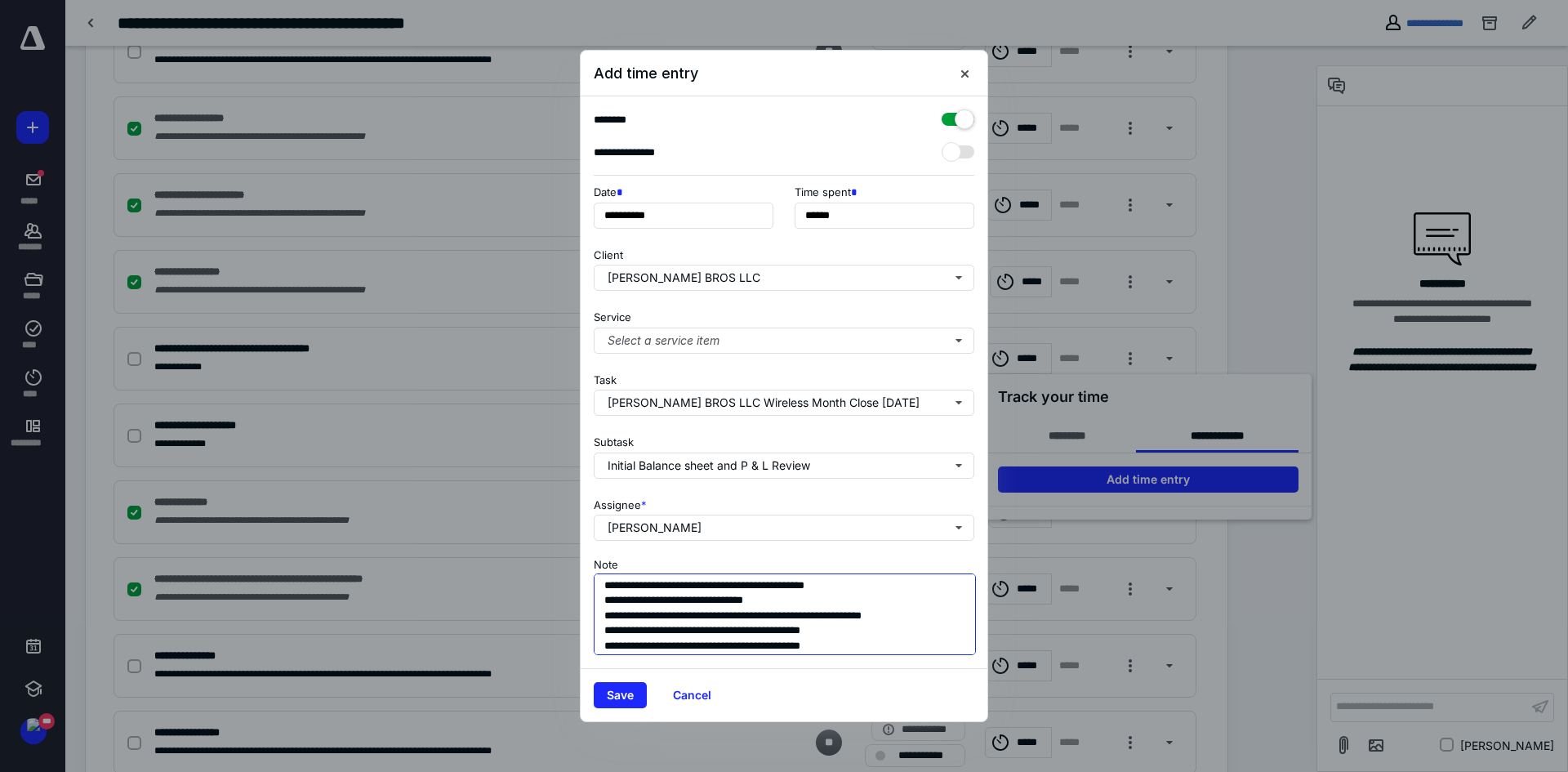 scroll, scrollTop: 90, scrollLeft: 0, axis: vertical 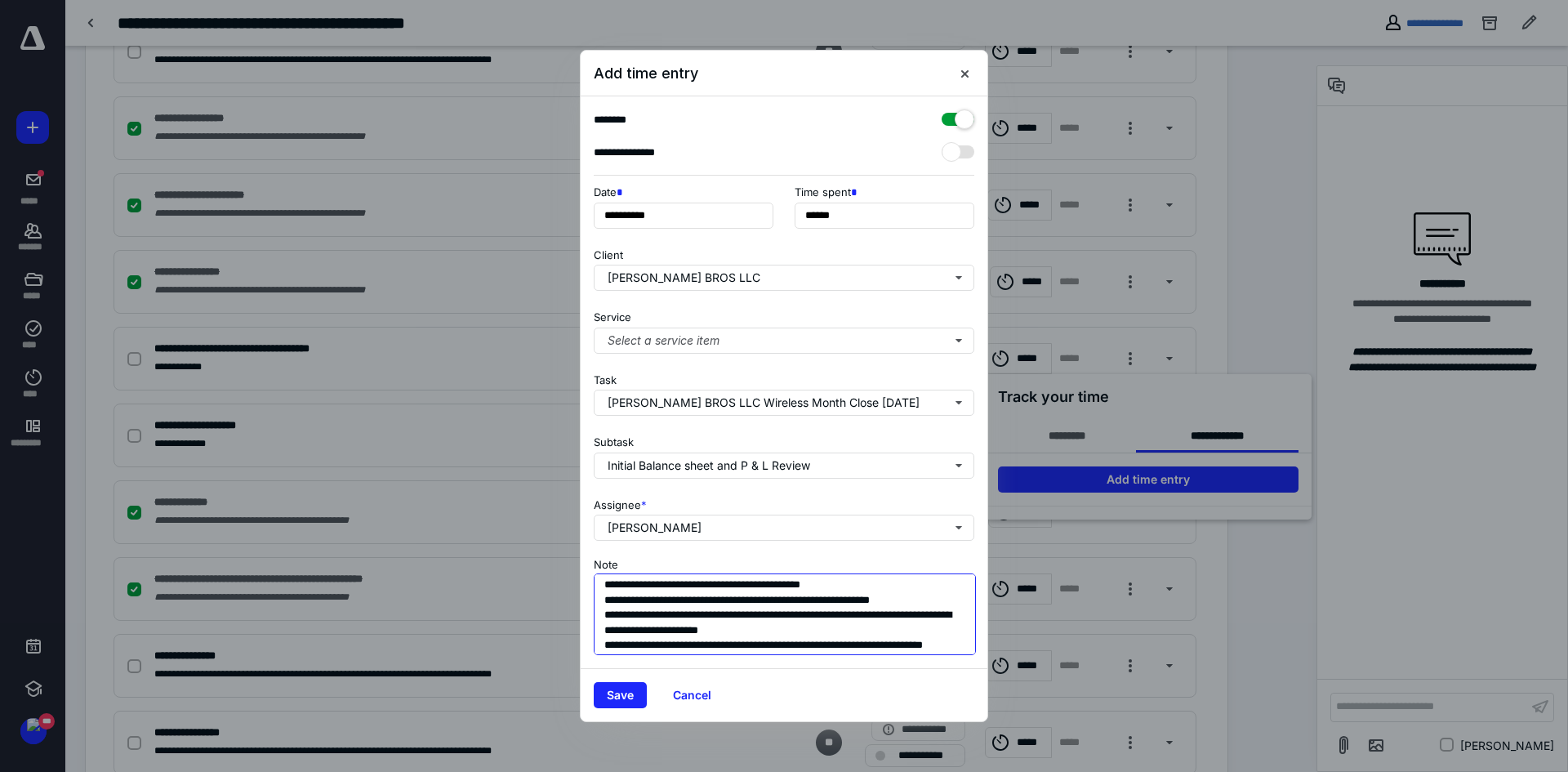 type on "**********" 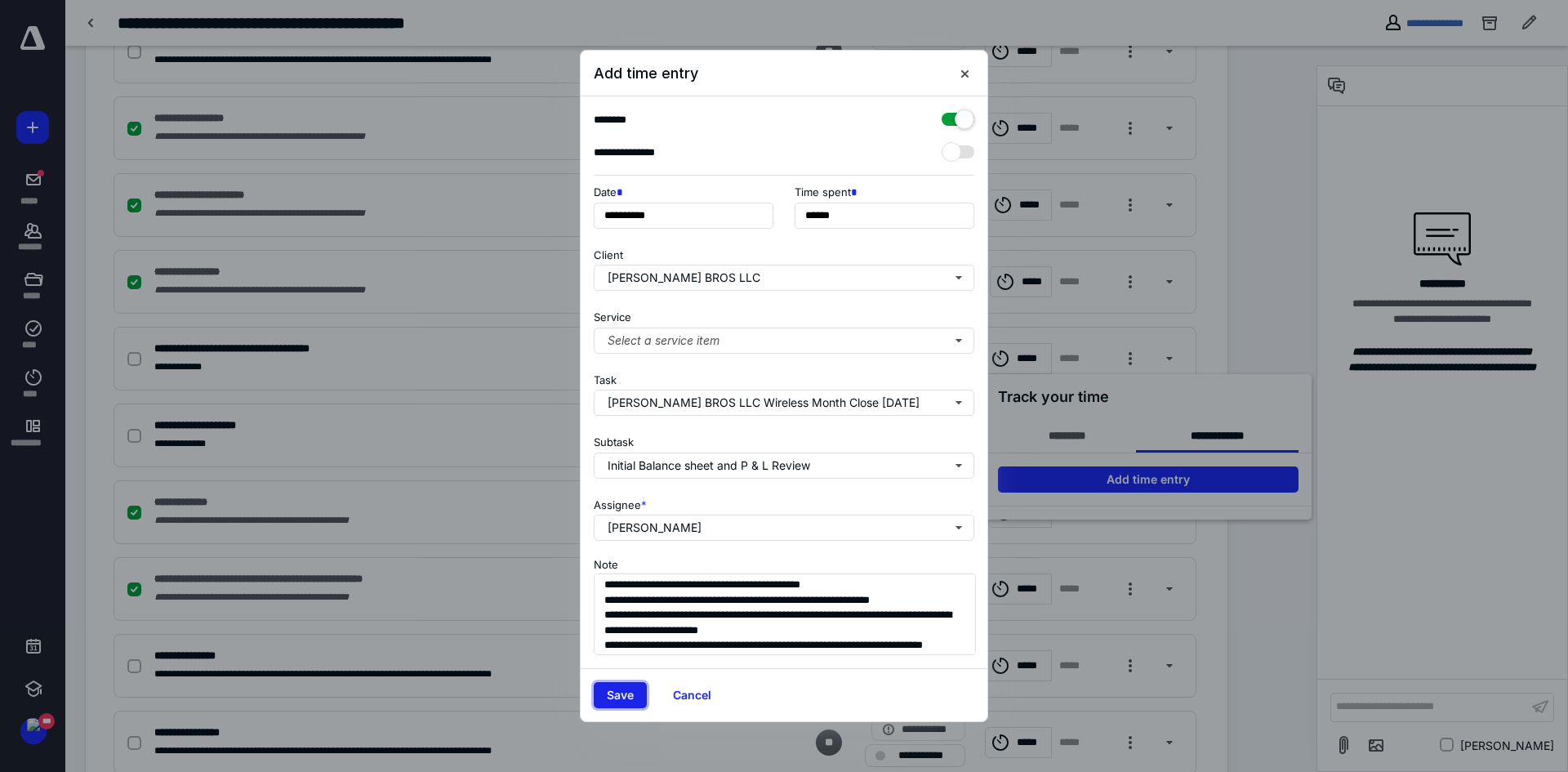 click on "Save" at bounding box center (620, 695) 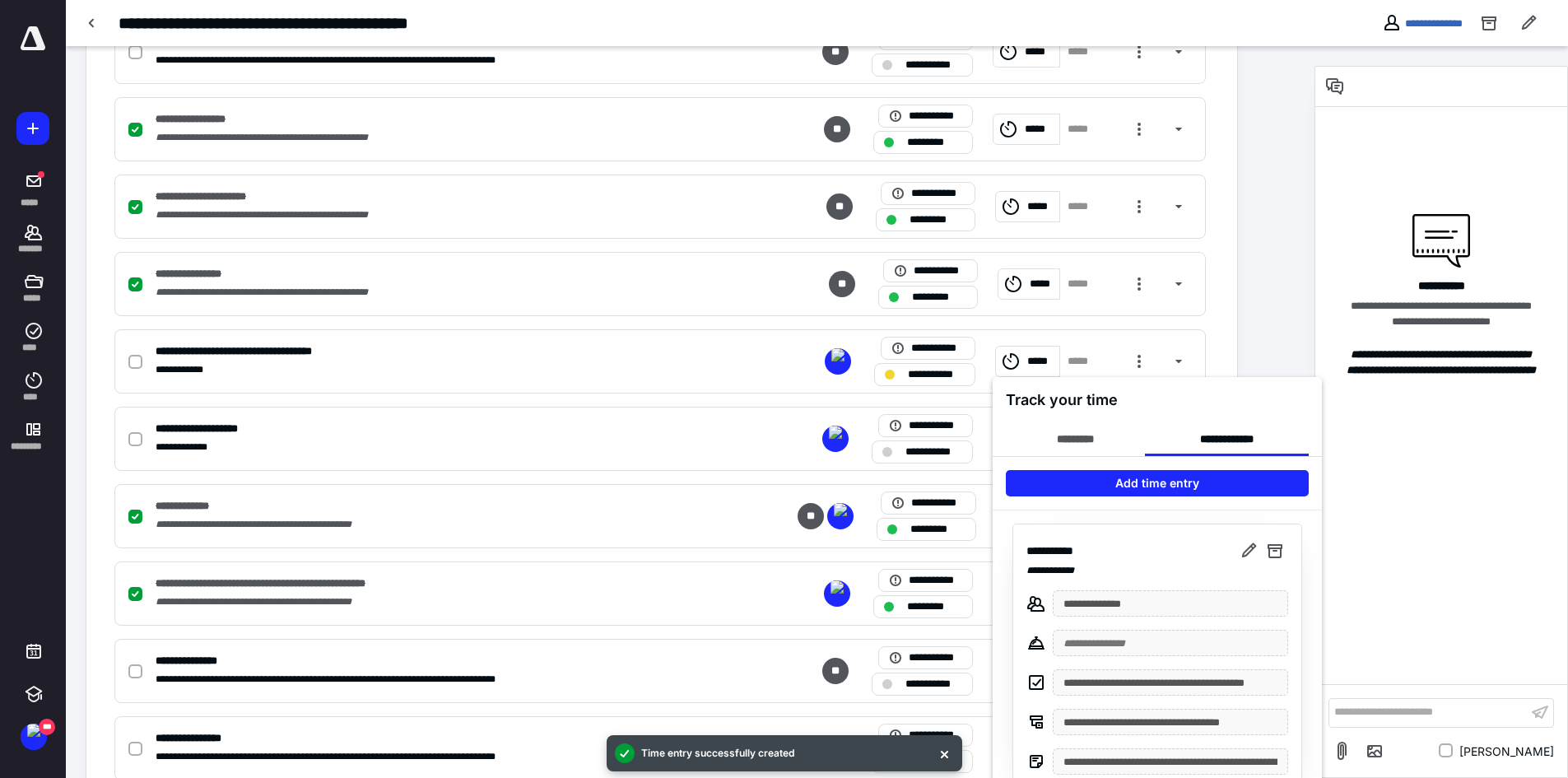 click at bounding box center [784, 389] 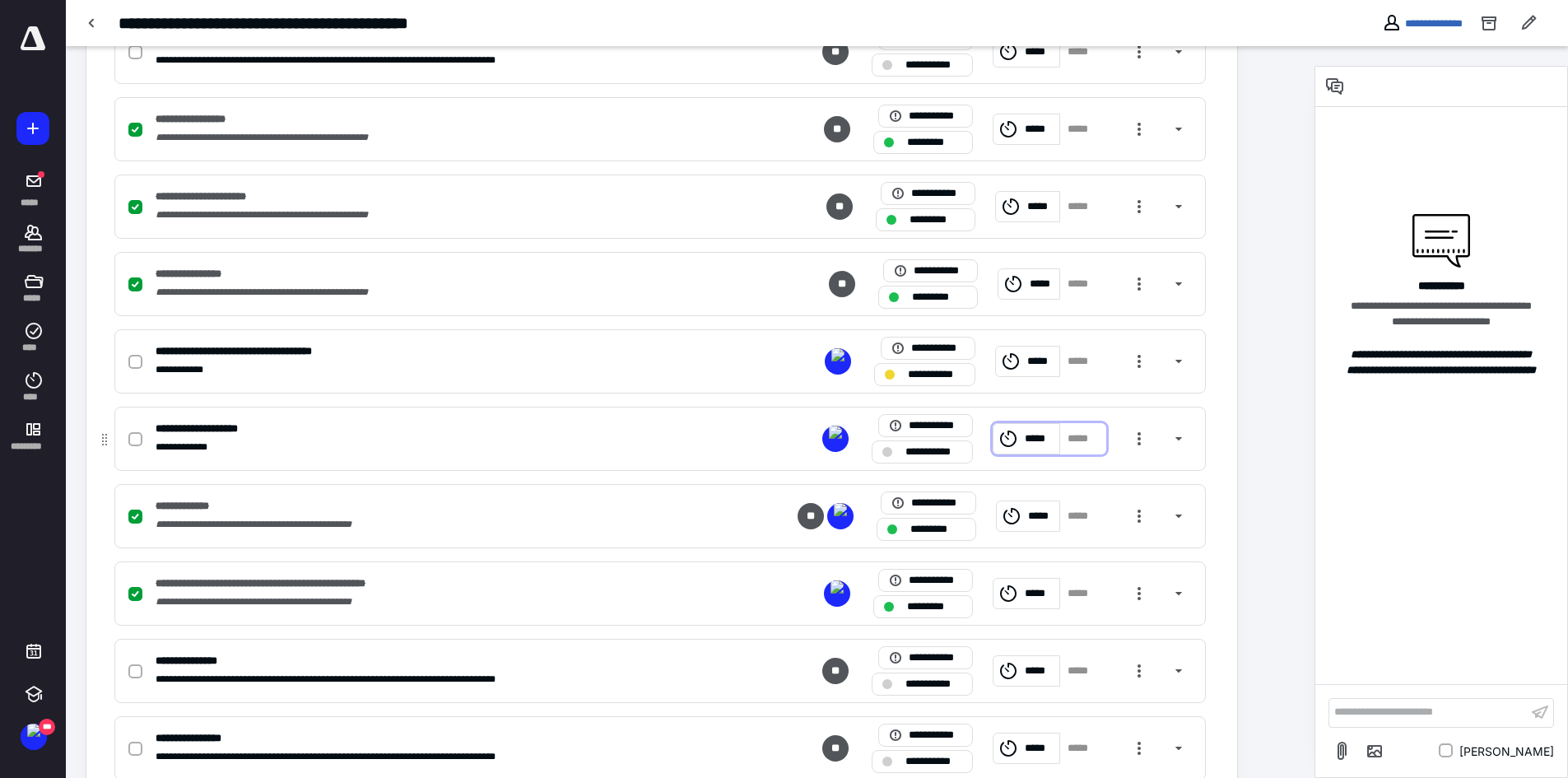 click on "*****" at bounding box center (1040, 439) 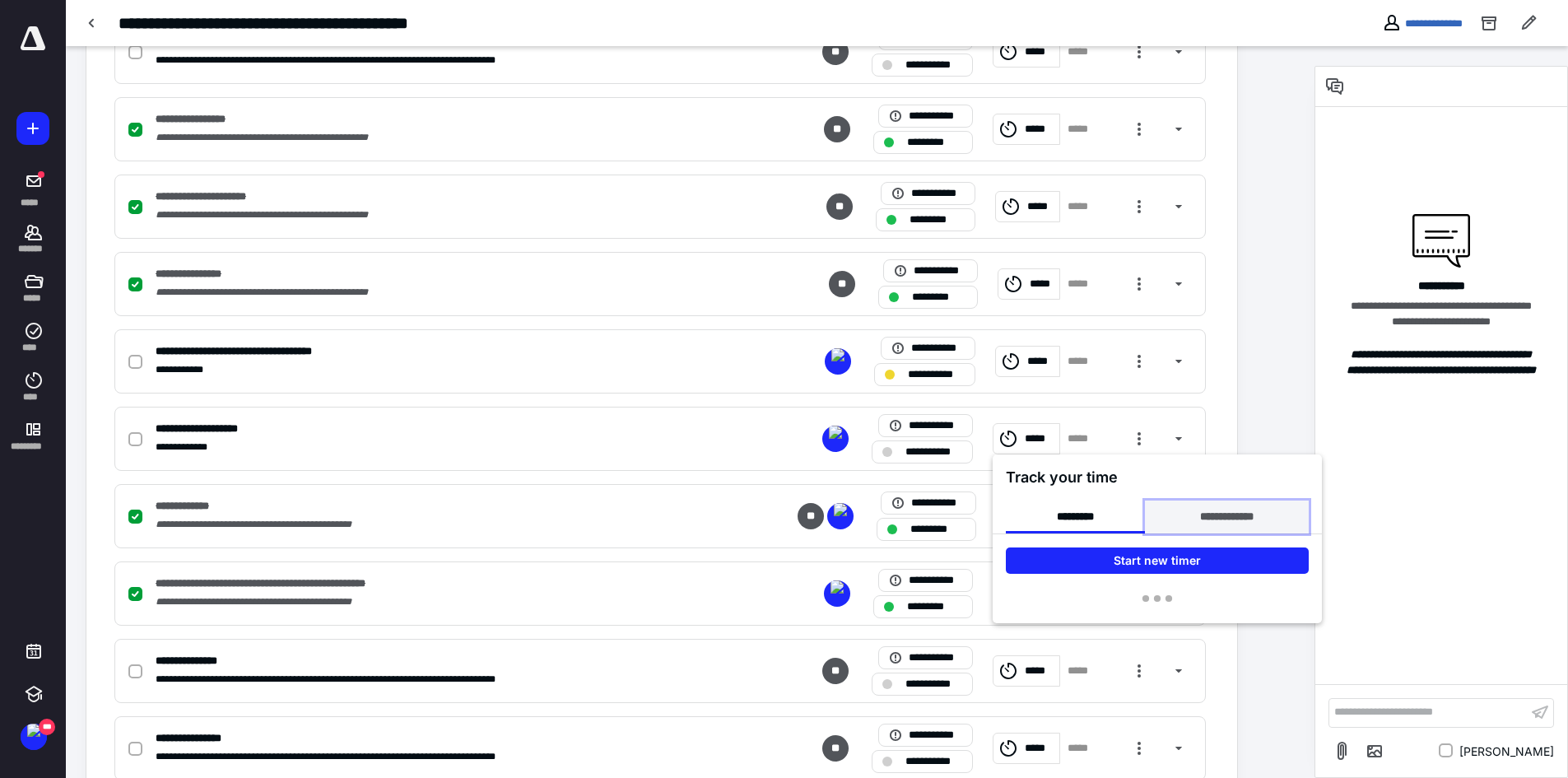 click on "**********" at bounding box center (1226, 517) 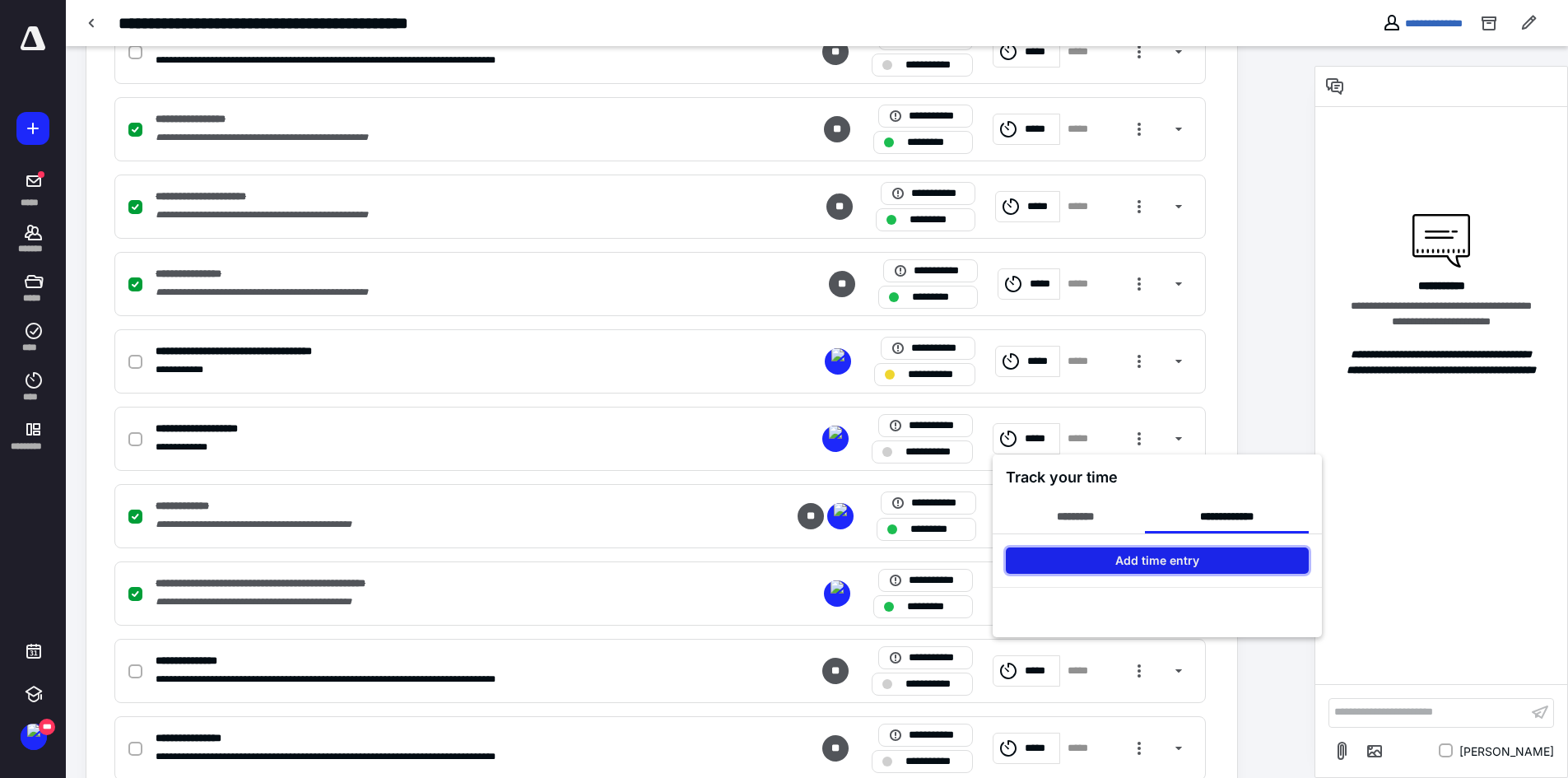 click on "Add time entry" at bounding box center [1157, 561] 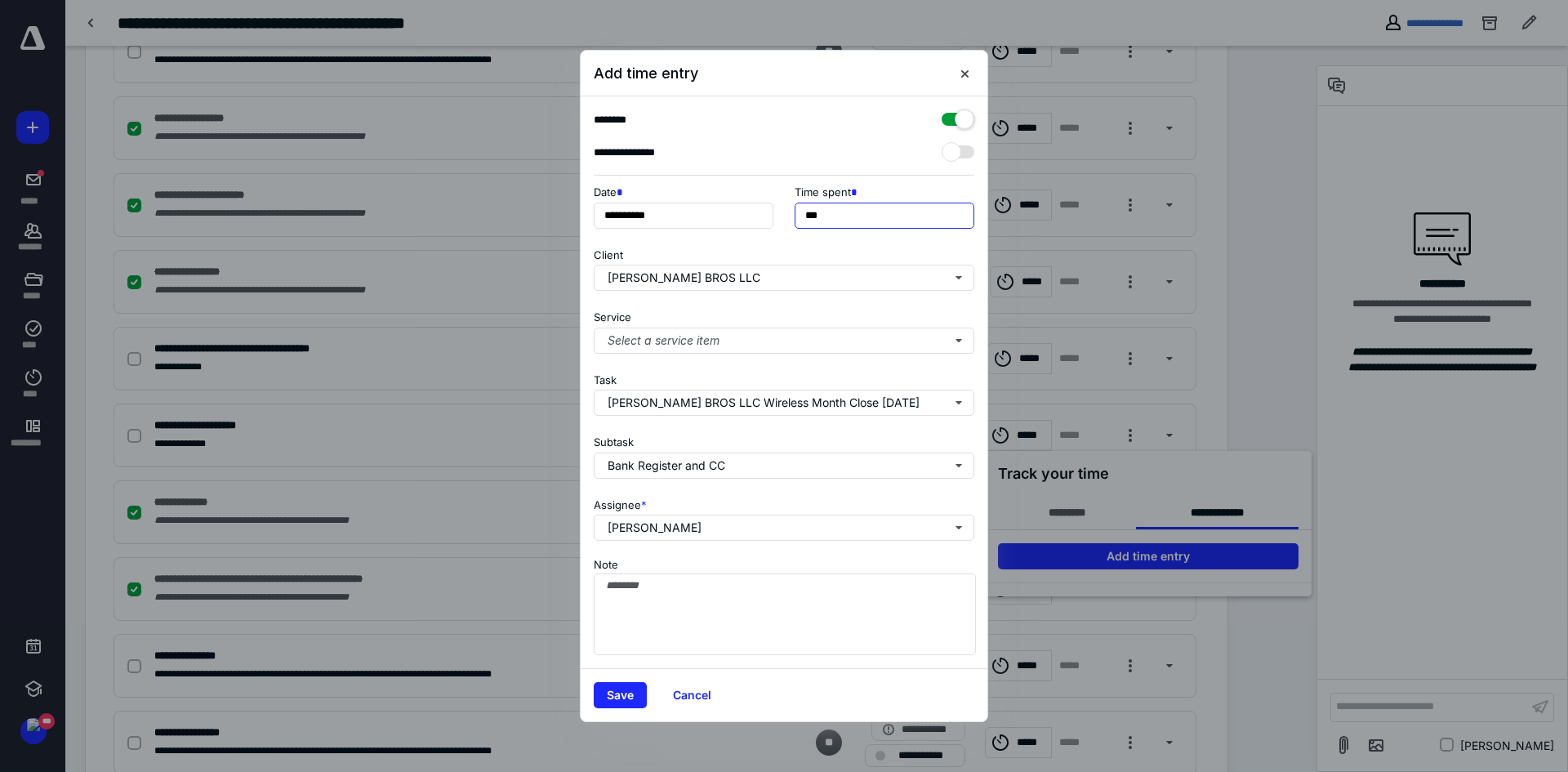 click on "***" at bounding box center [884, 216] 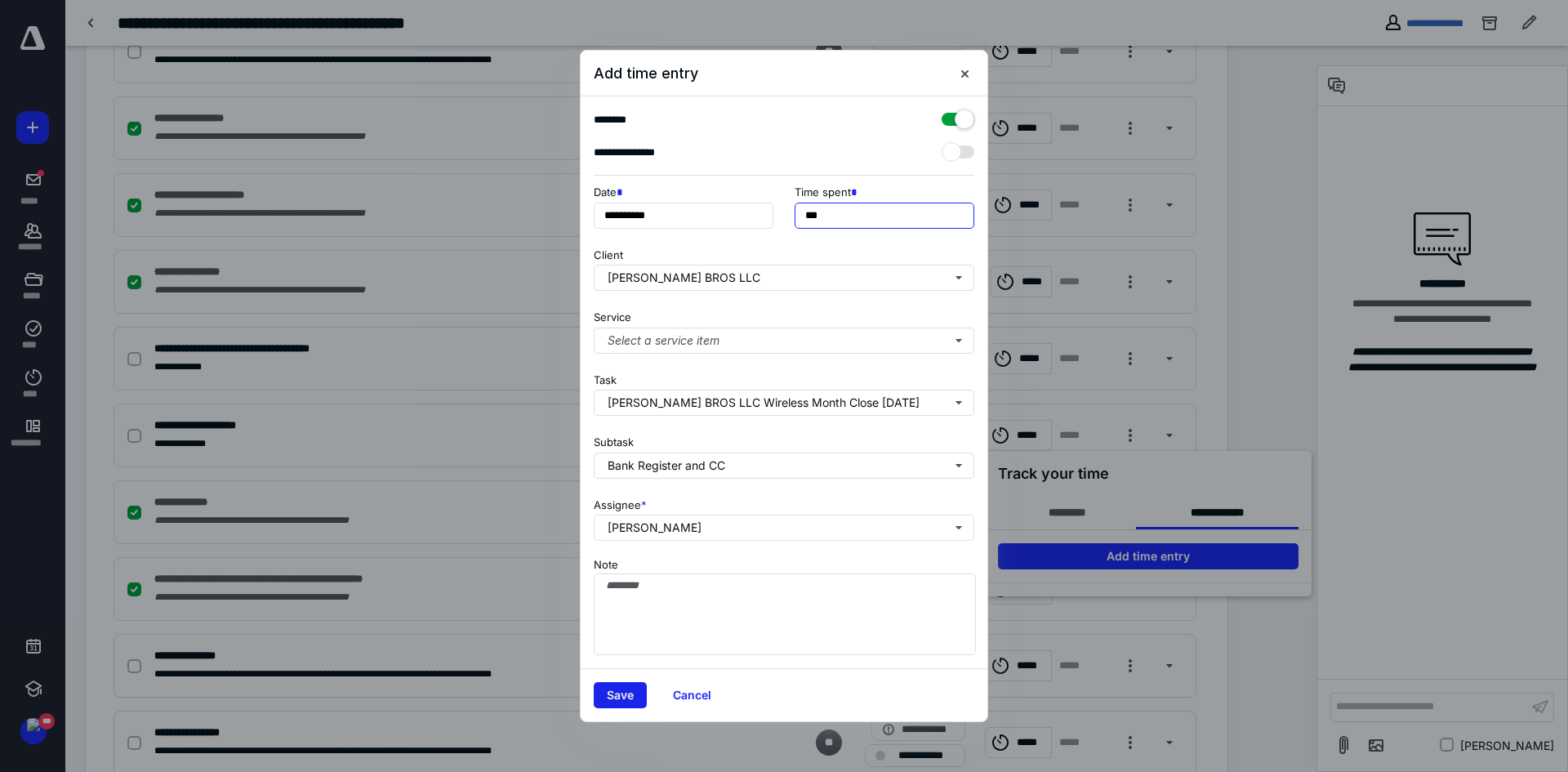 type on "***" 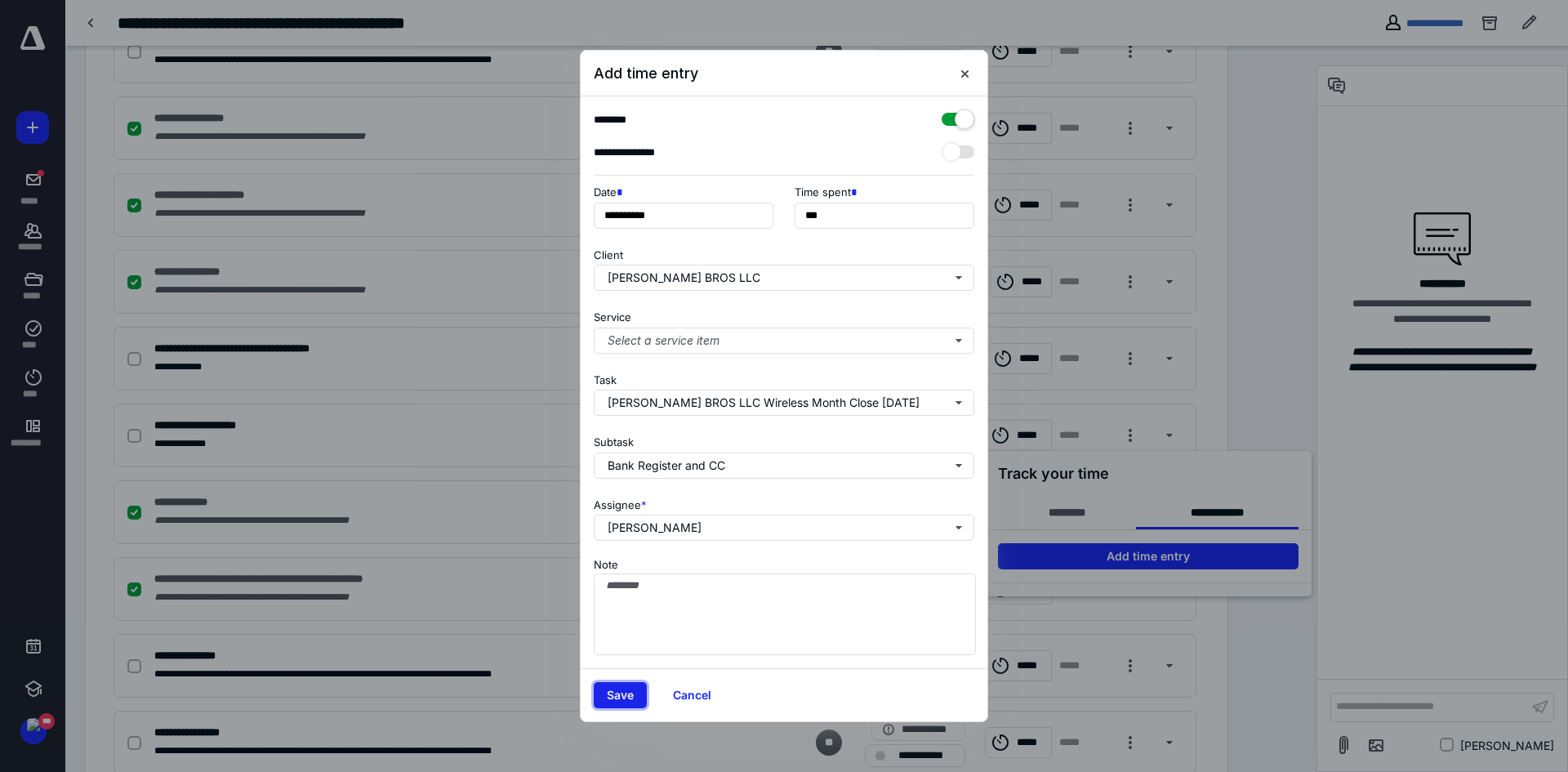click on "Save" at bounding box center (620, 695) 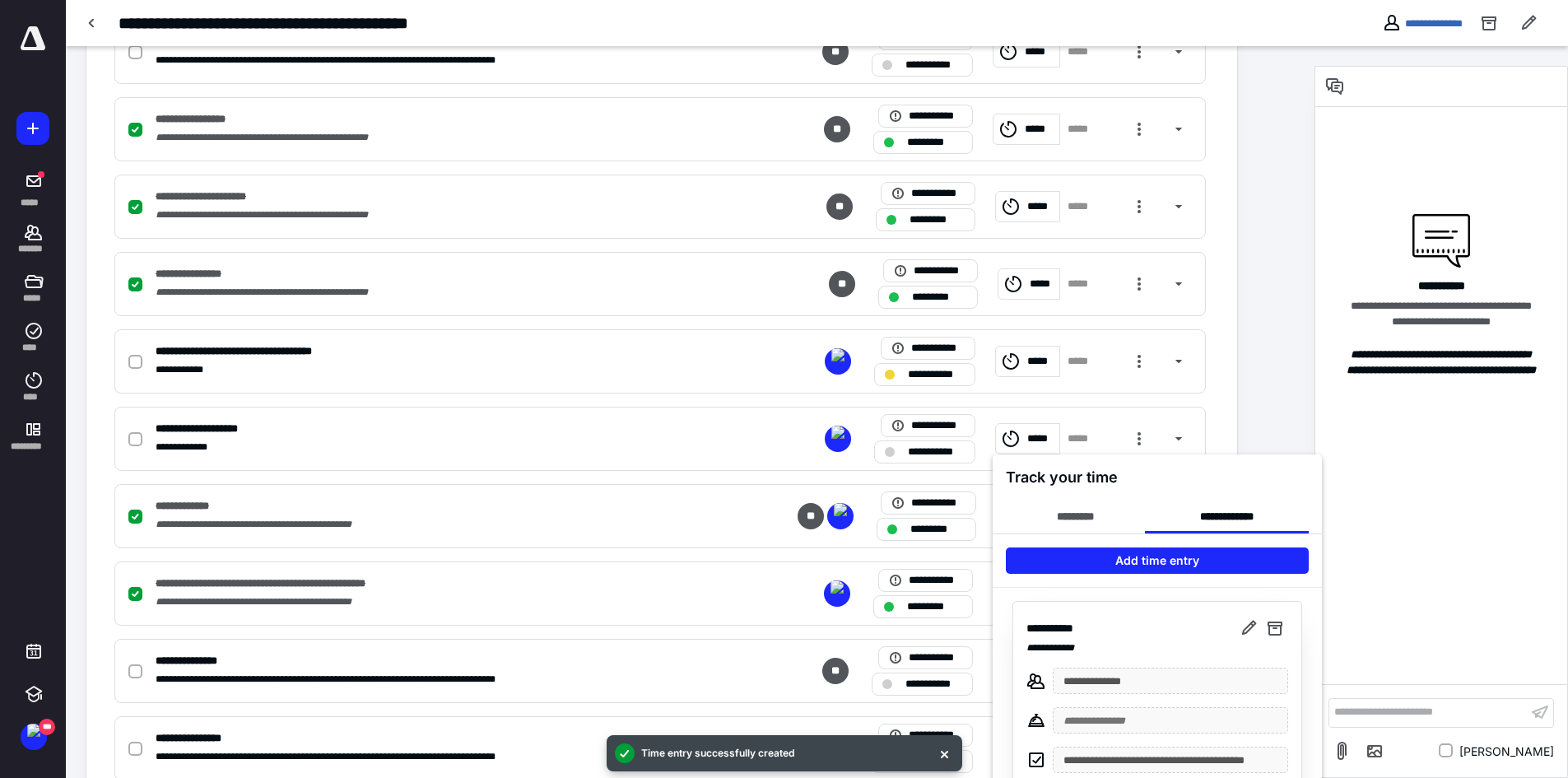 click at bounding box center (784, 389) 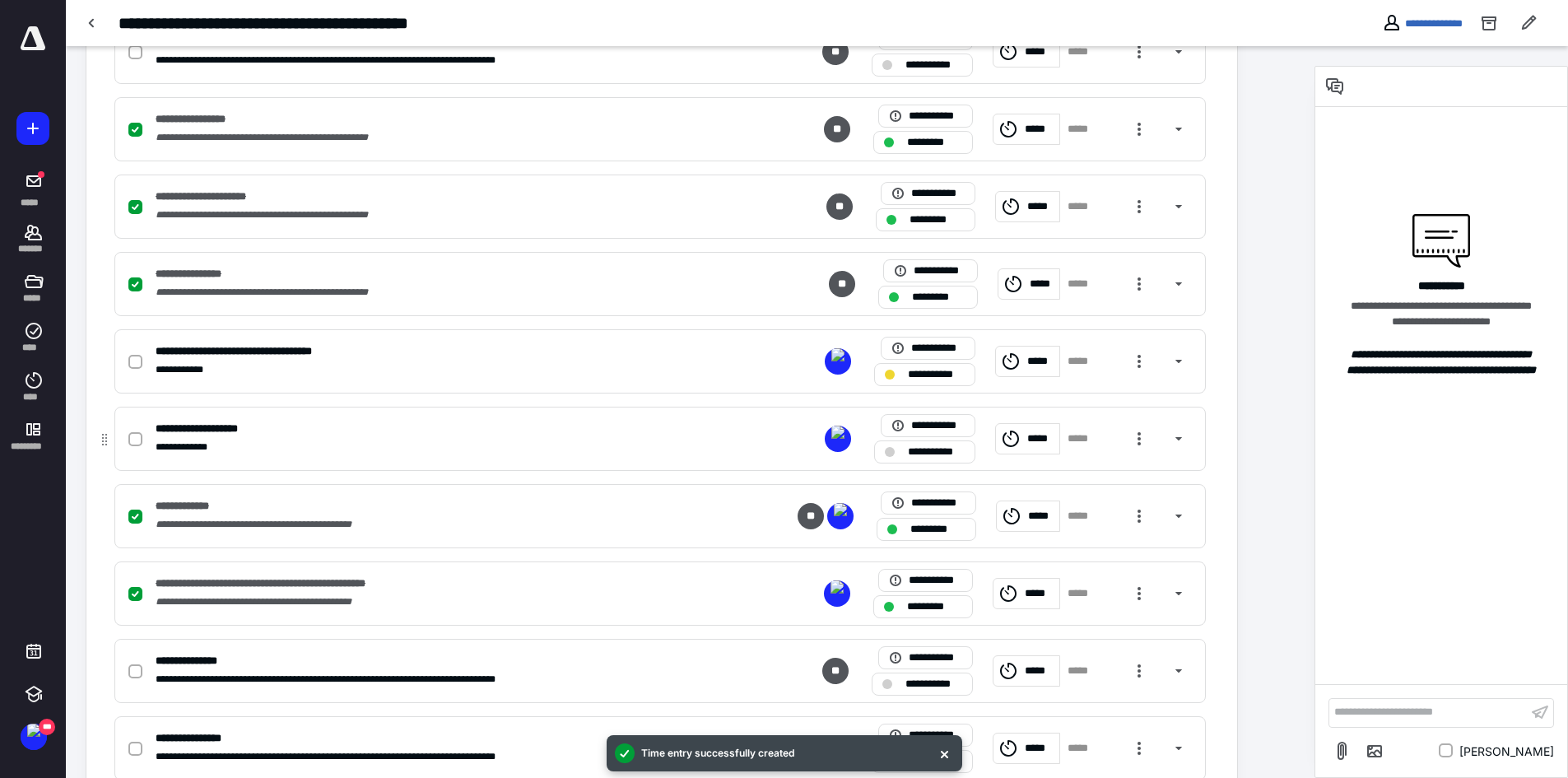 click on "**********" at bounding box center [936, 452] 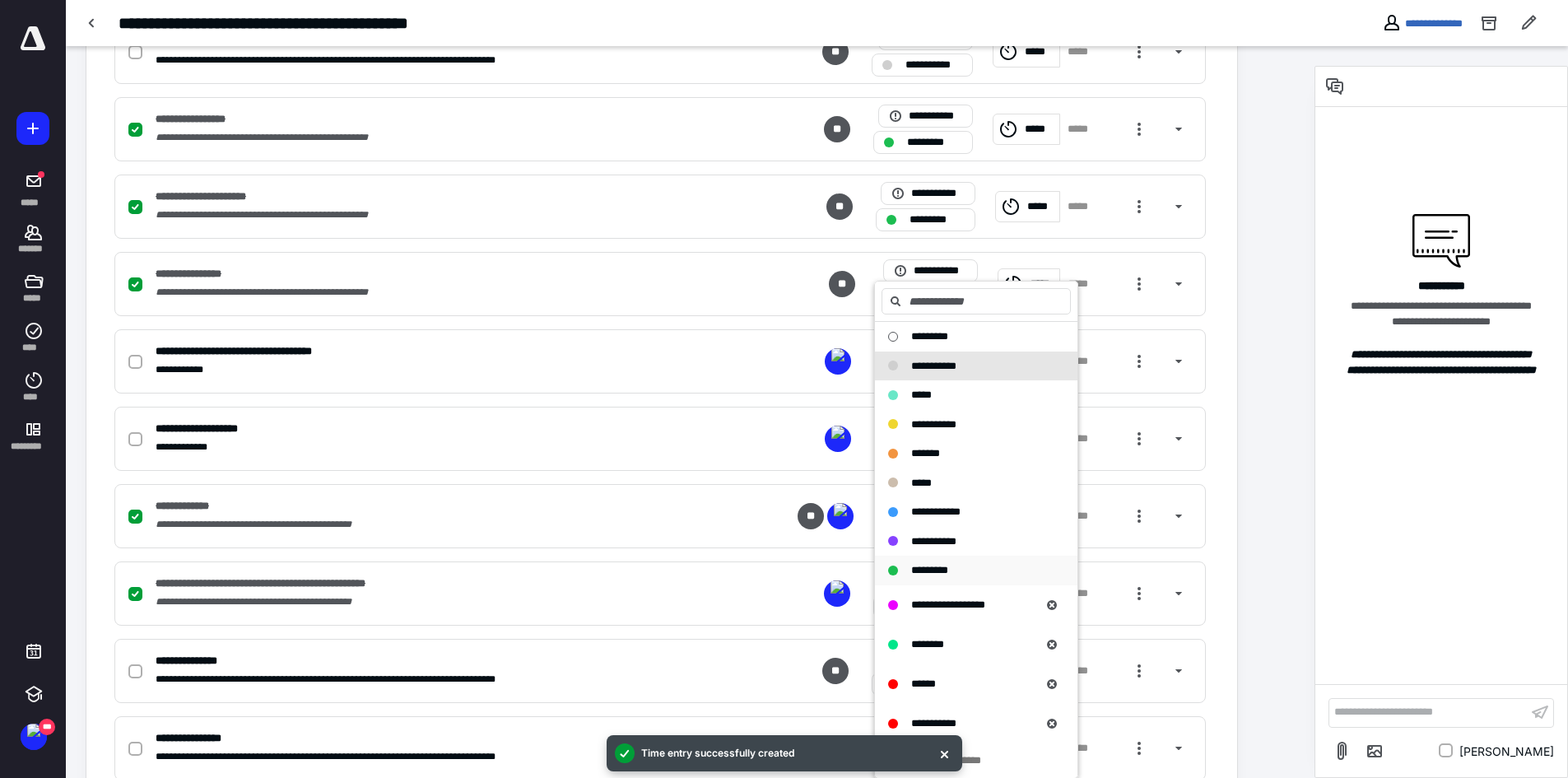 click on "*********" at bounding box center (929, 570) 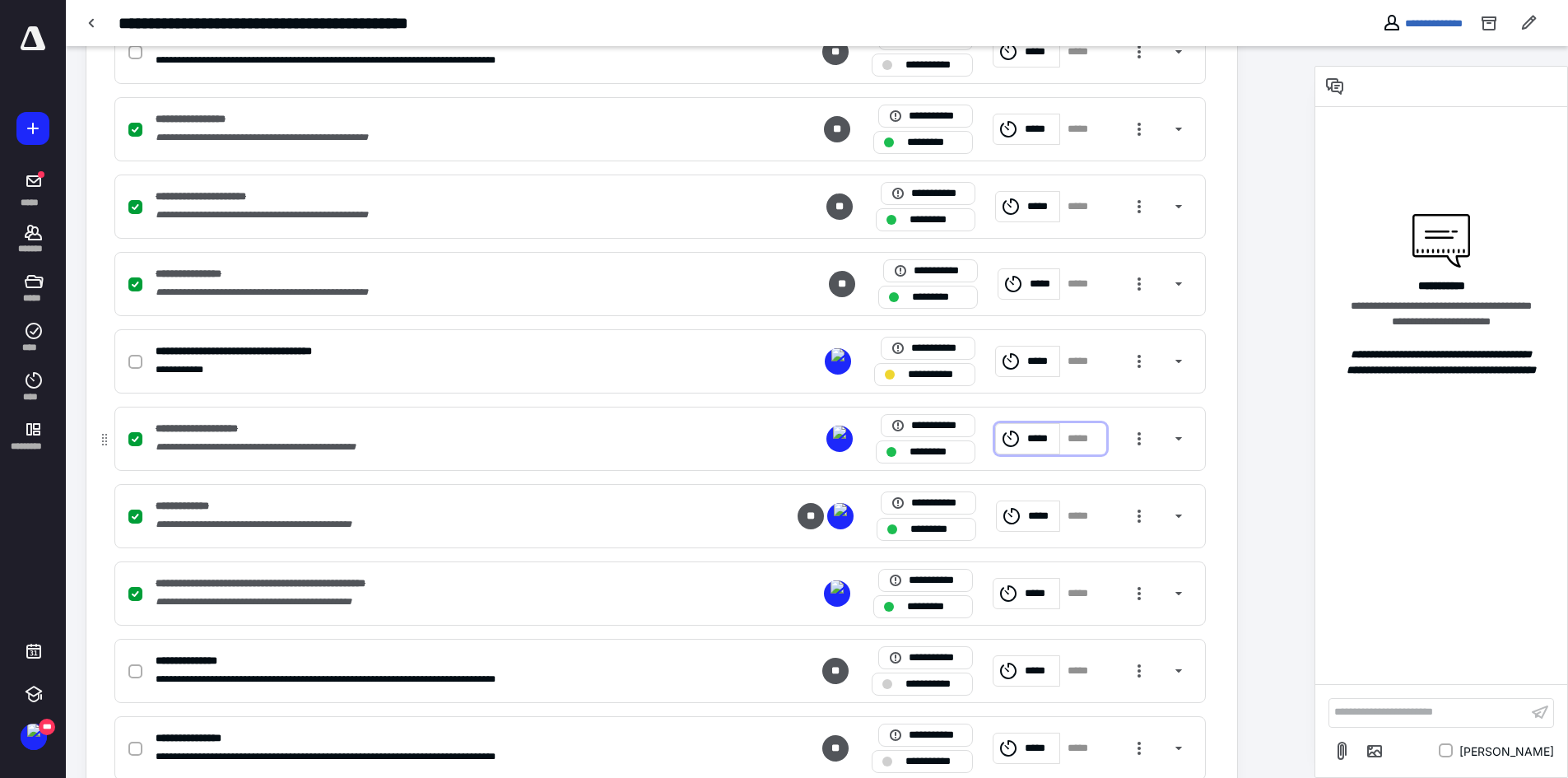 click on "*****" at bounding box center [1040, 439] 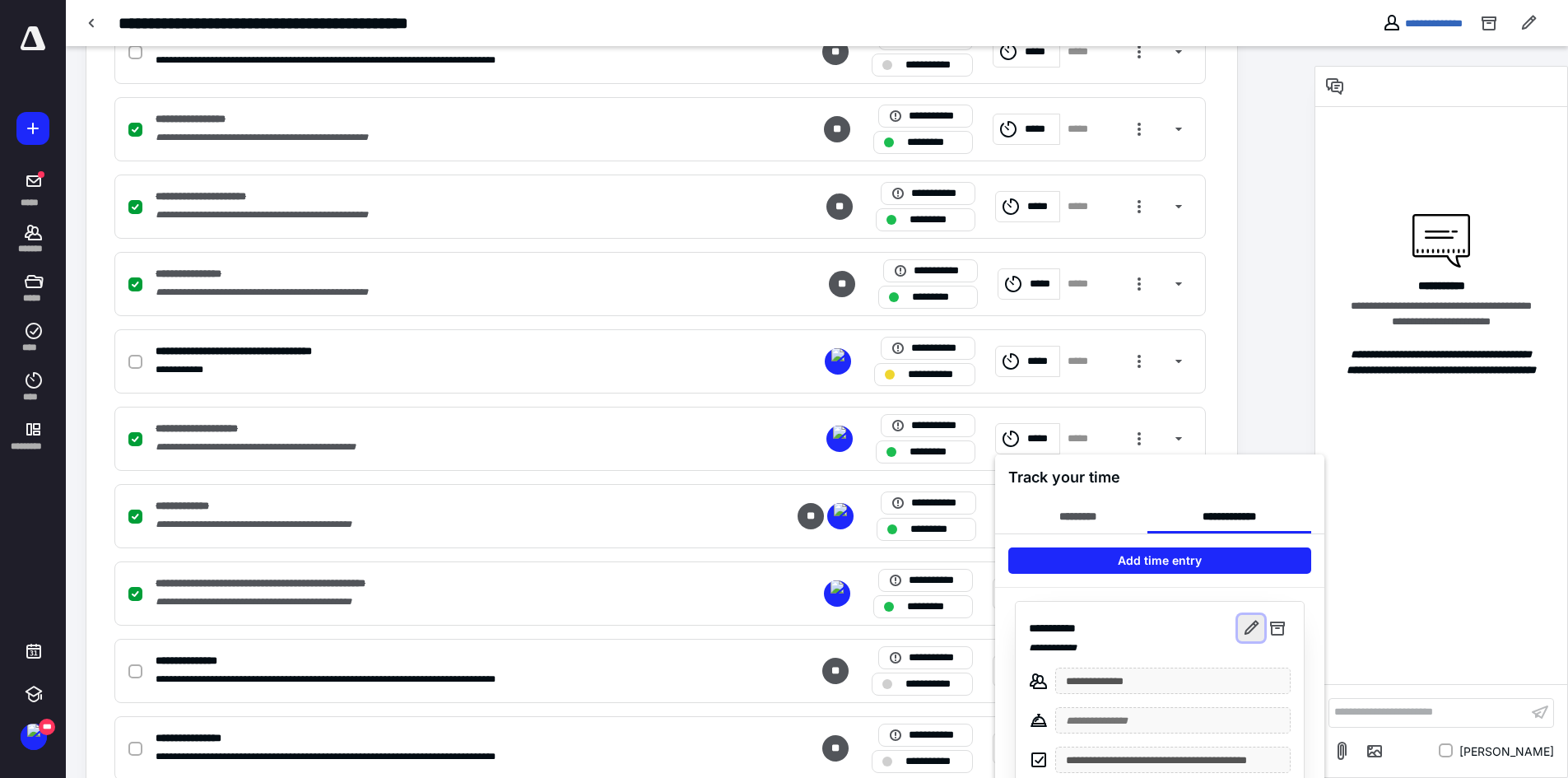 click at bounding box center [1251, 628] 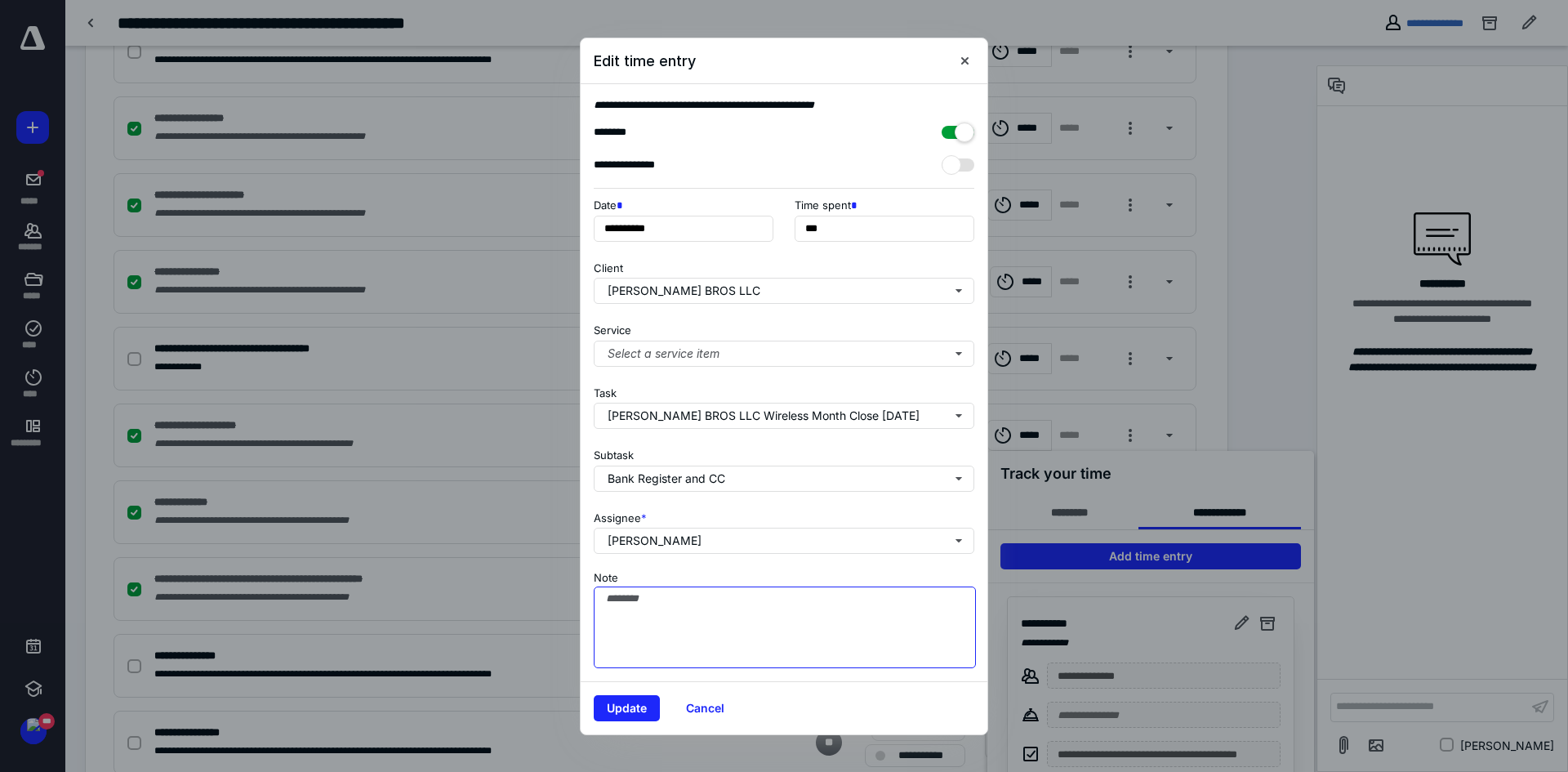 click on "Note" at bounding box center (785, 627) 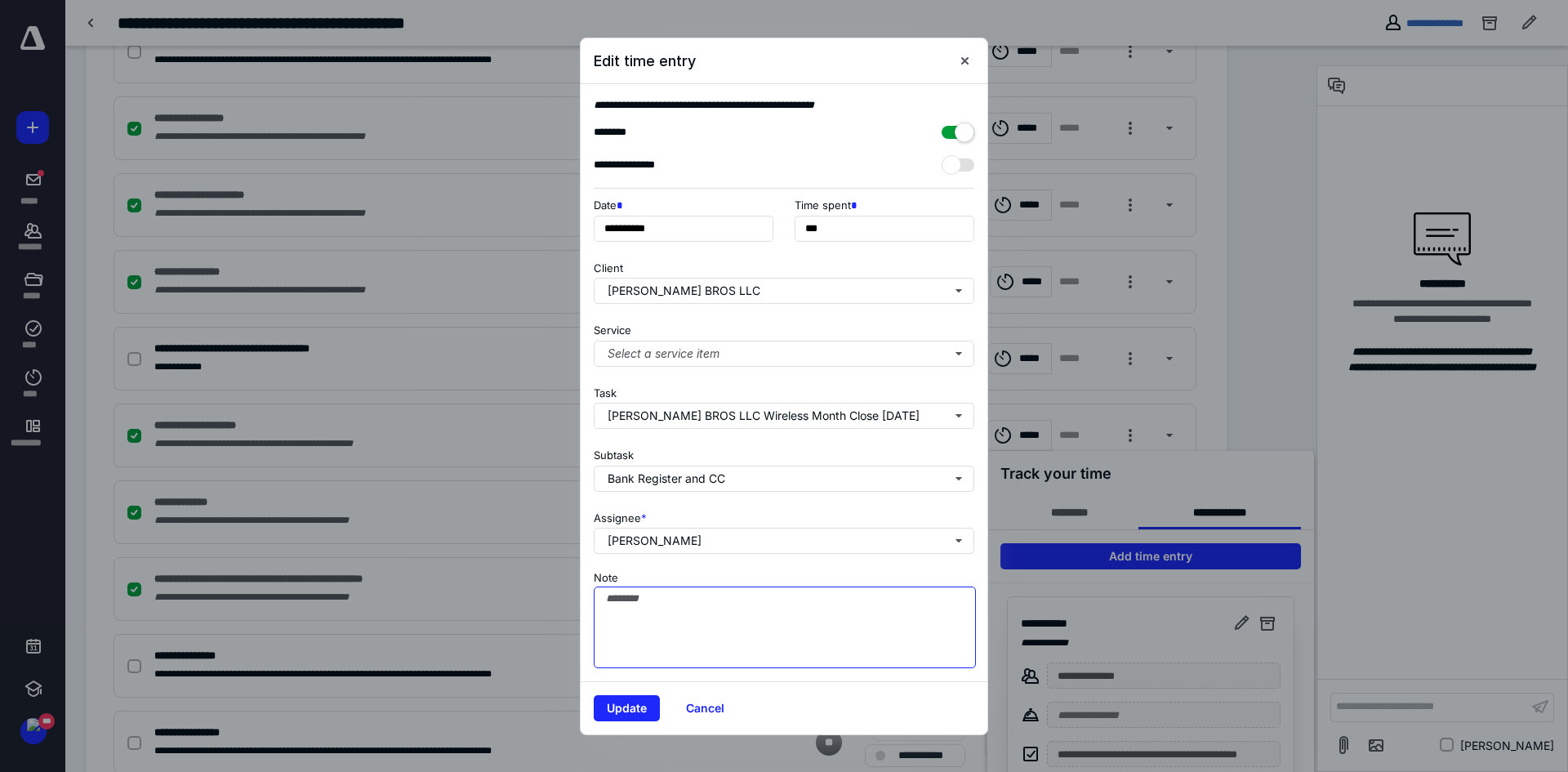 paste on "**********" 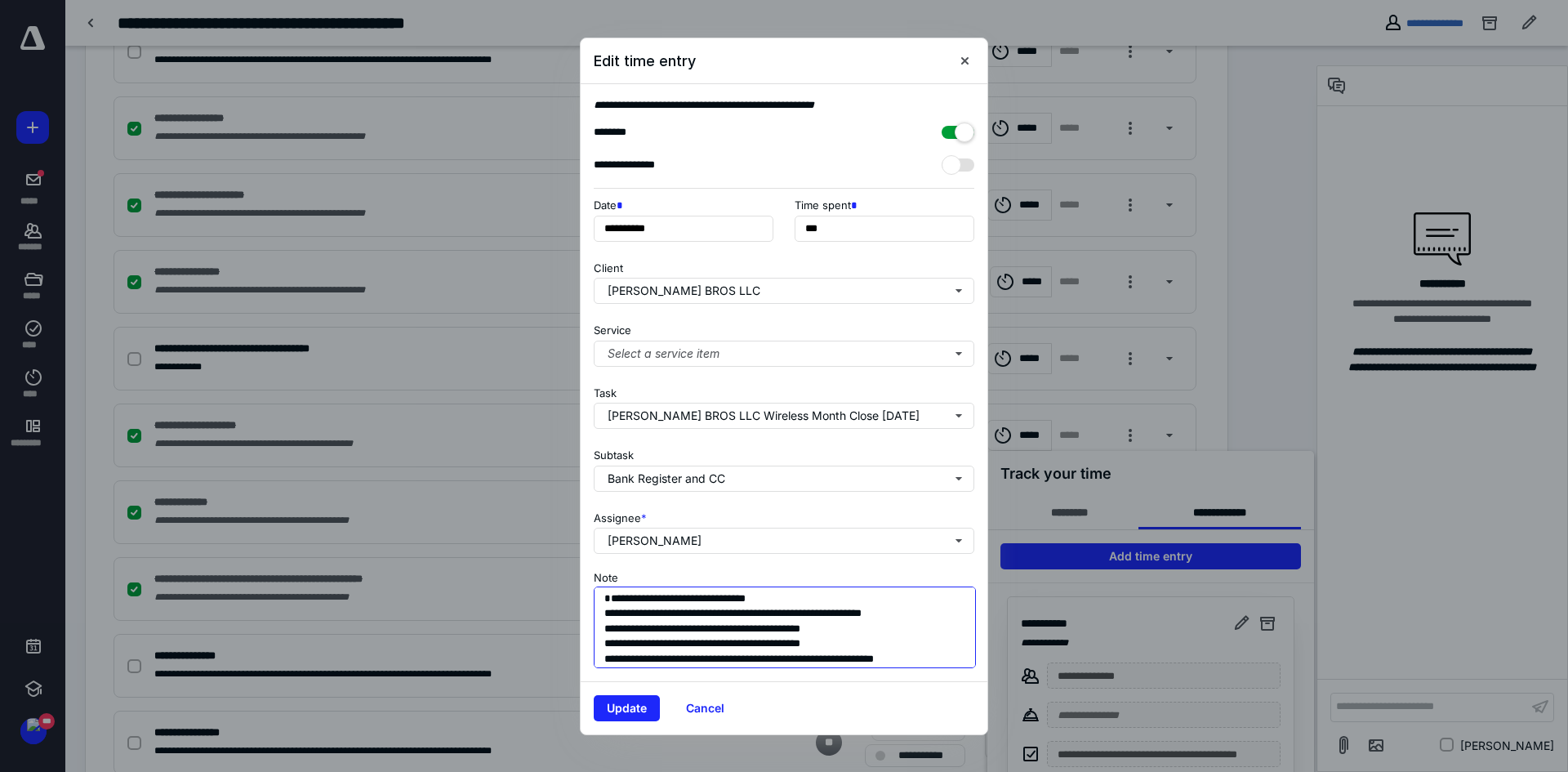 scroll, scrollTop: 29, scrollLeft: 0, axis: vertical 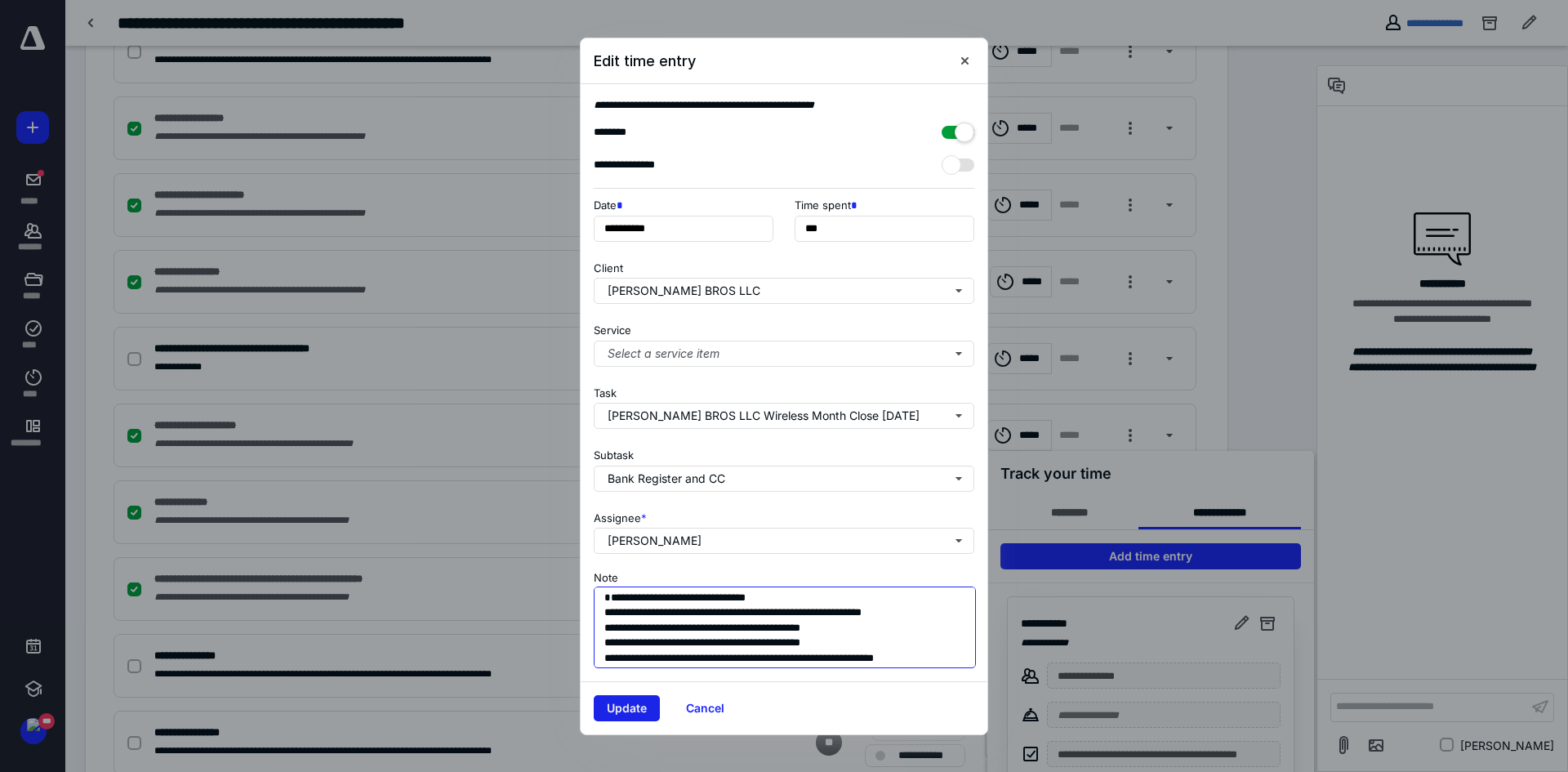 type on "**********" 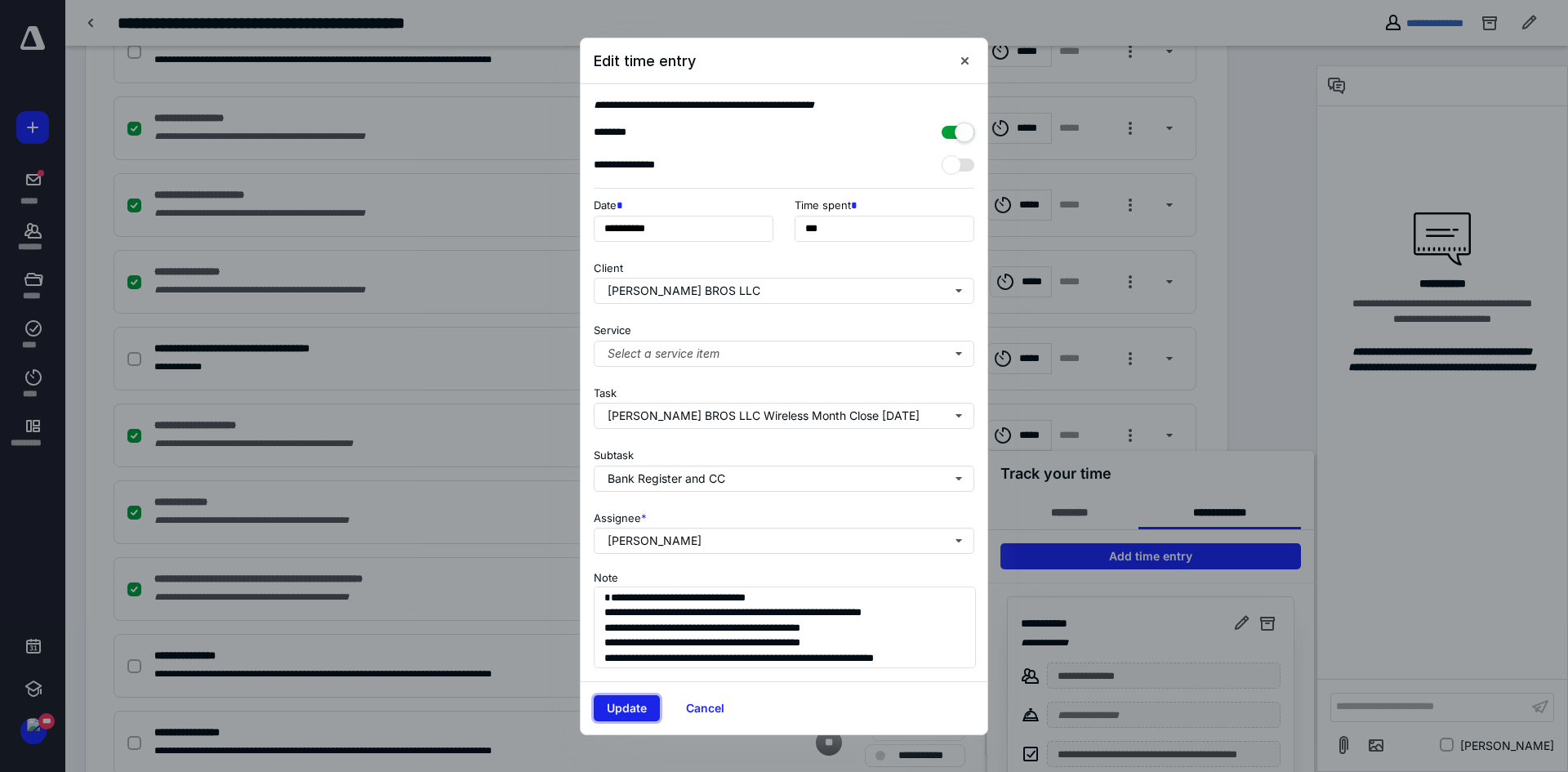 click on "Update" at bounding box center [626, 708] 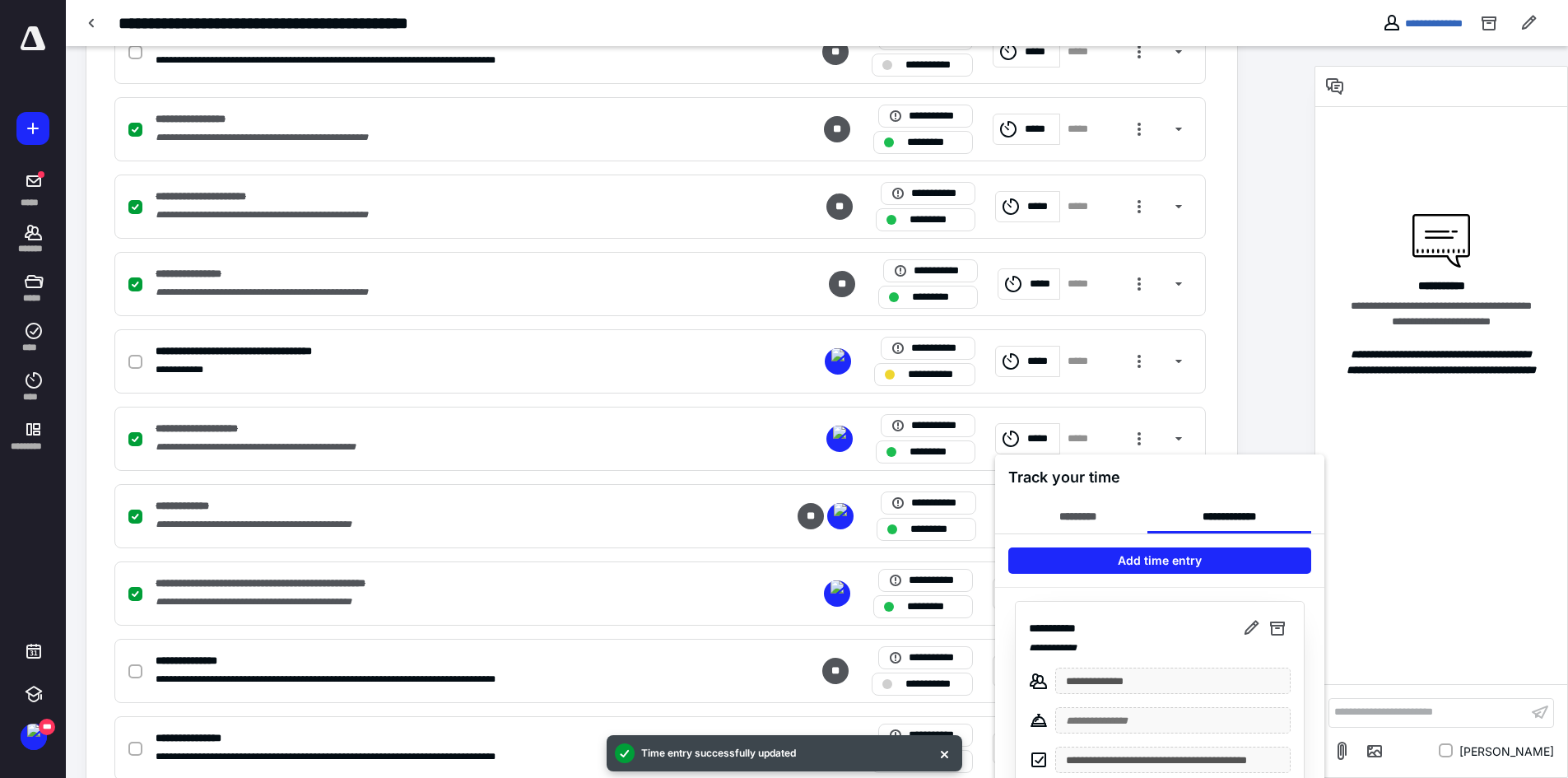 click at bounding box center (784, 389) 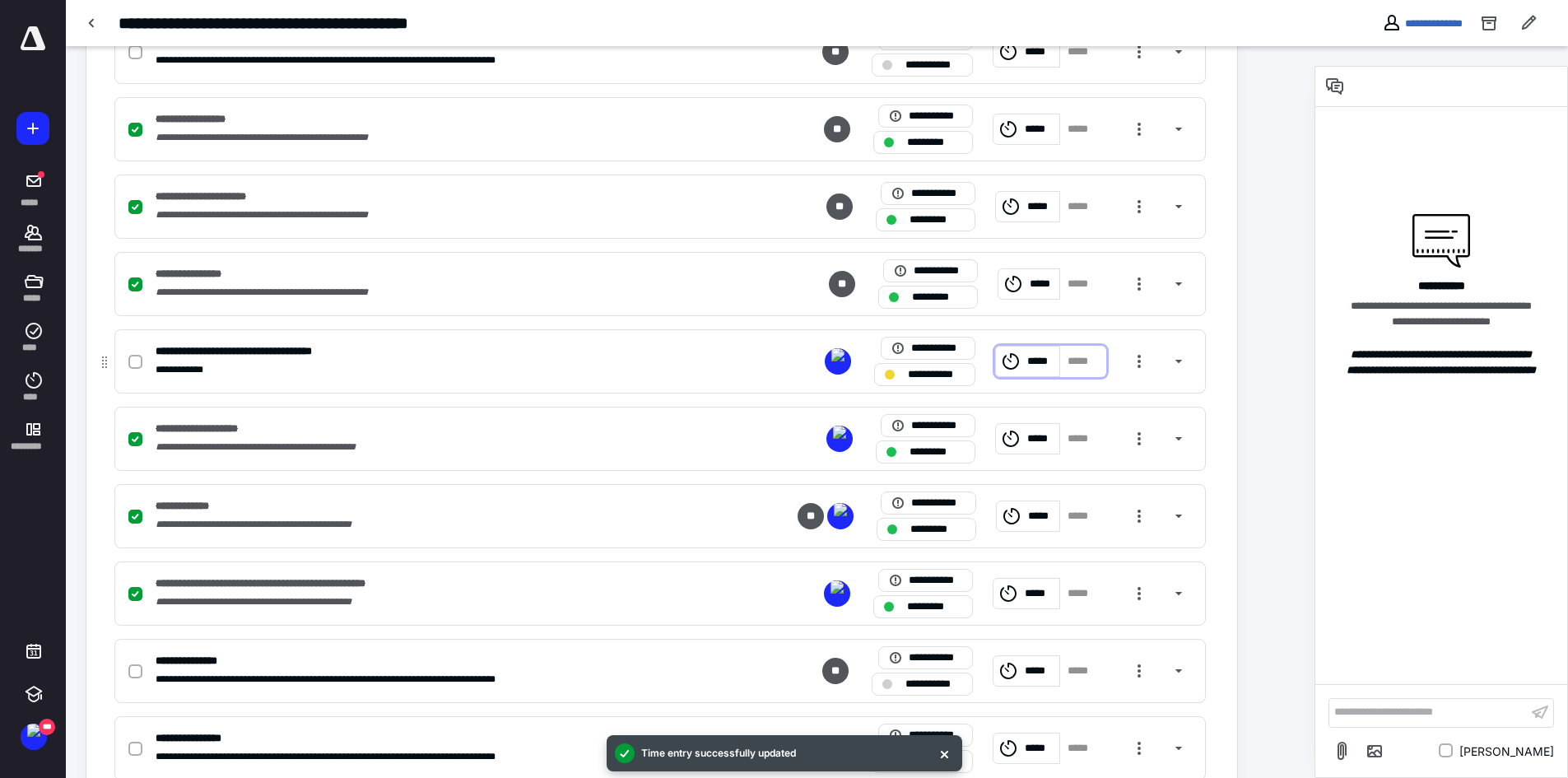 click on "*****" at bounding box center (1040, 361) 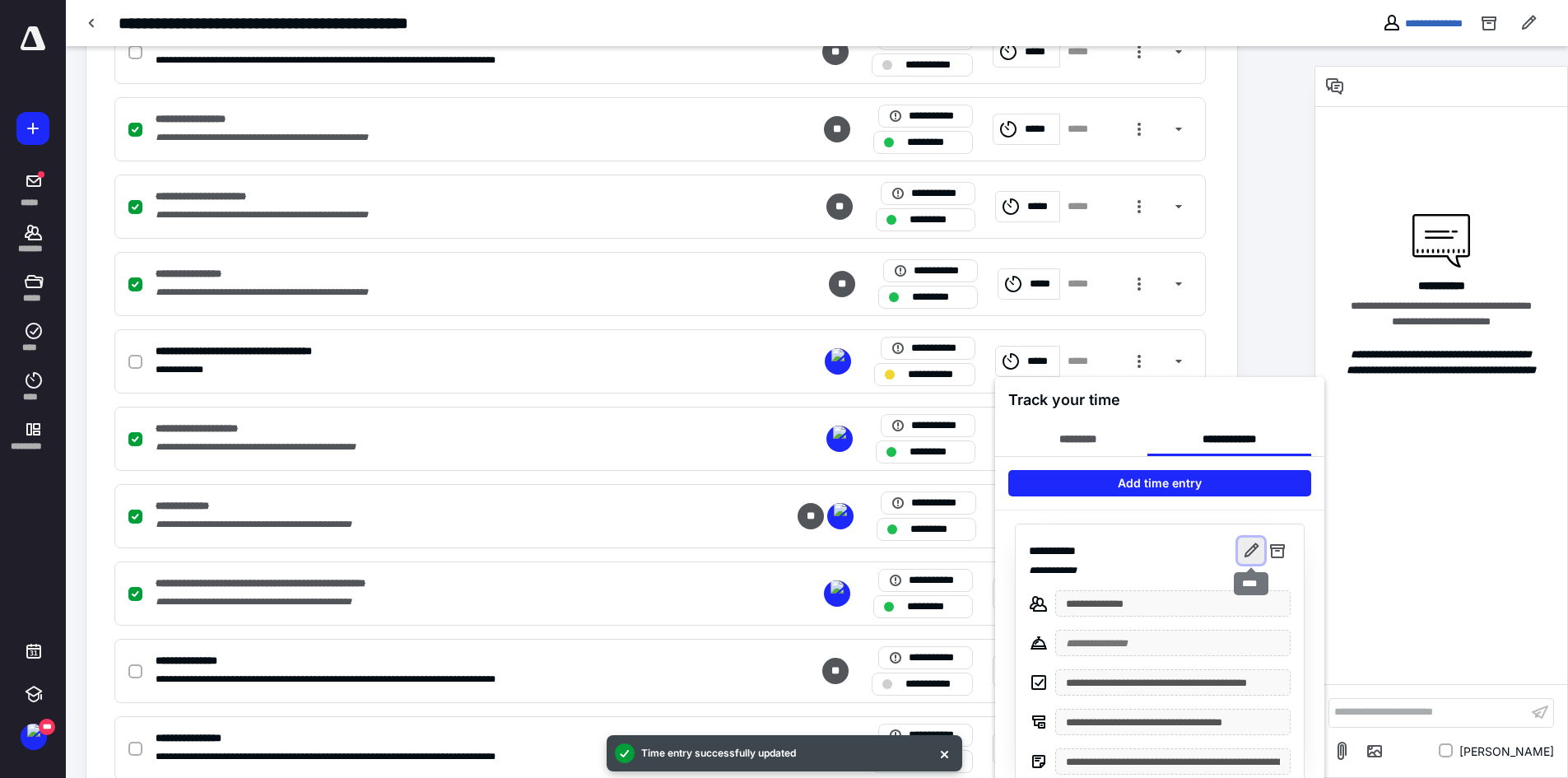 click at bounding box center (1251, 551) 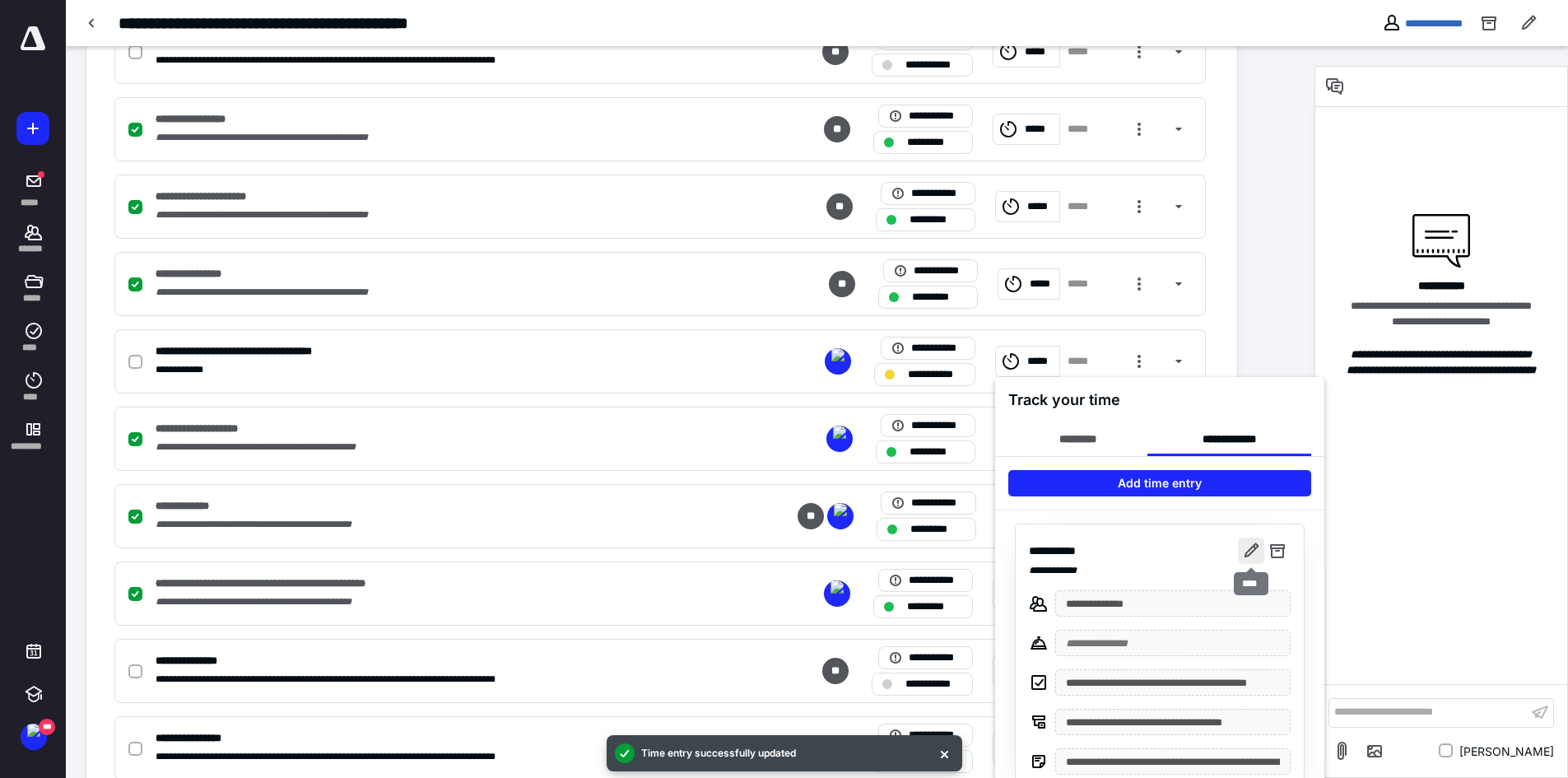 type on "**********" 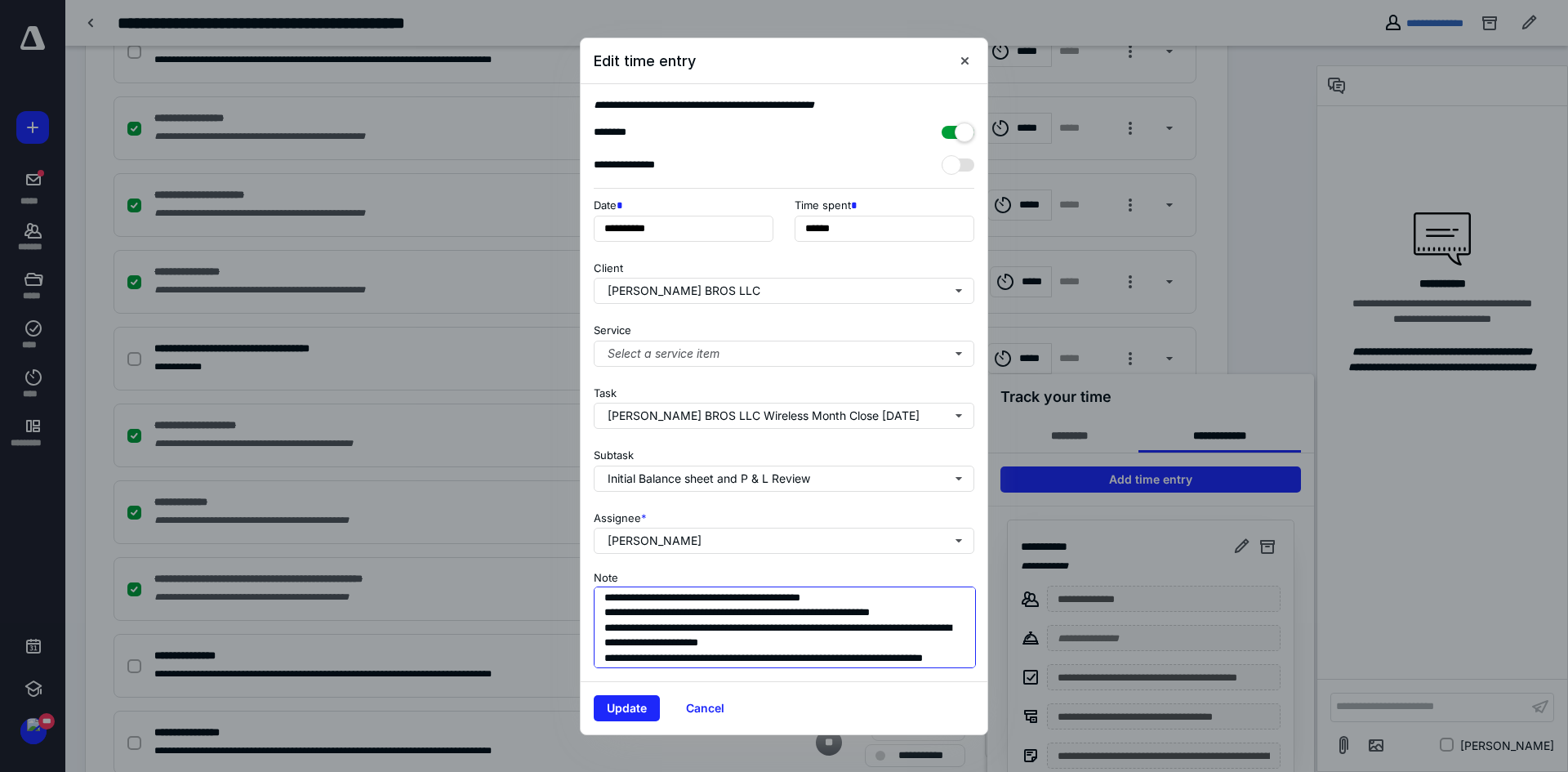 scroll, scrollTop: 91, scrollLeft: 0, axis: vertical 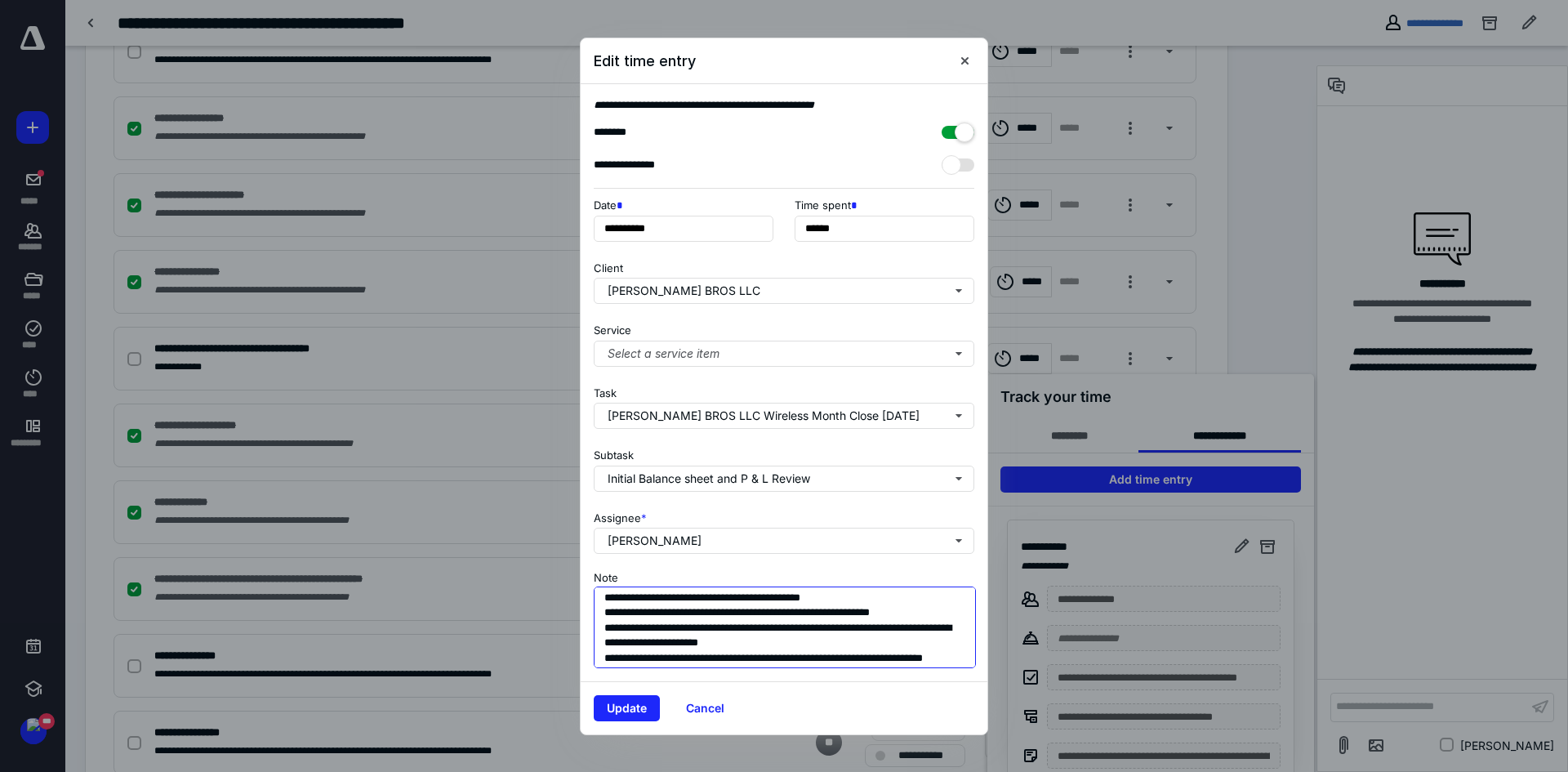 drag, startPoint x: 620, startPoint y: 609, endPoint x: 786, endPoint y: 687, distance: 183.4121 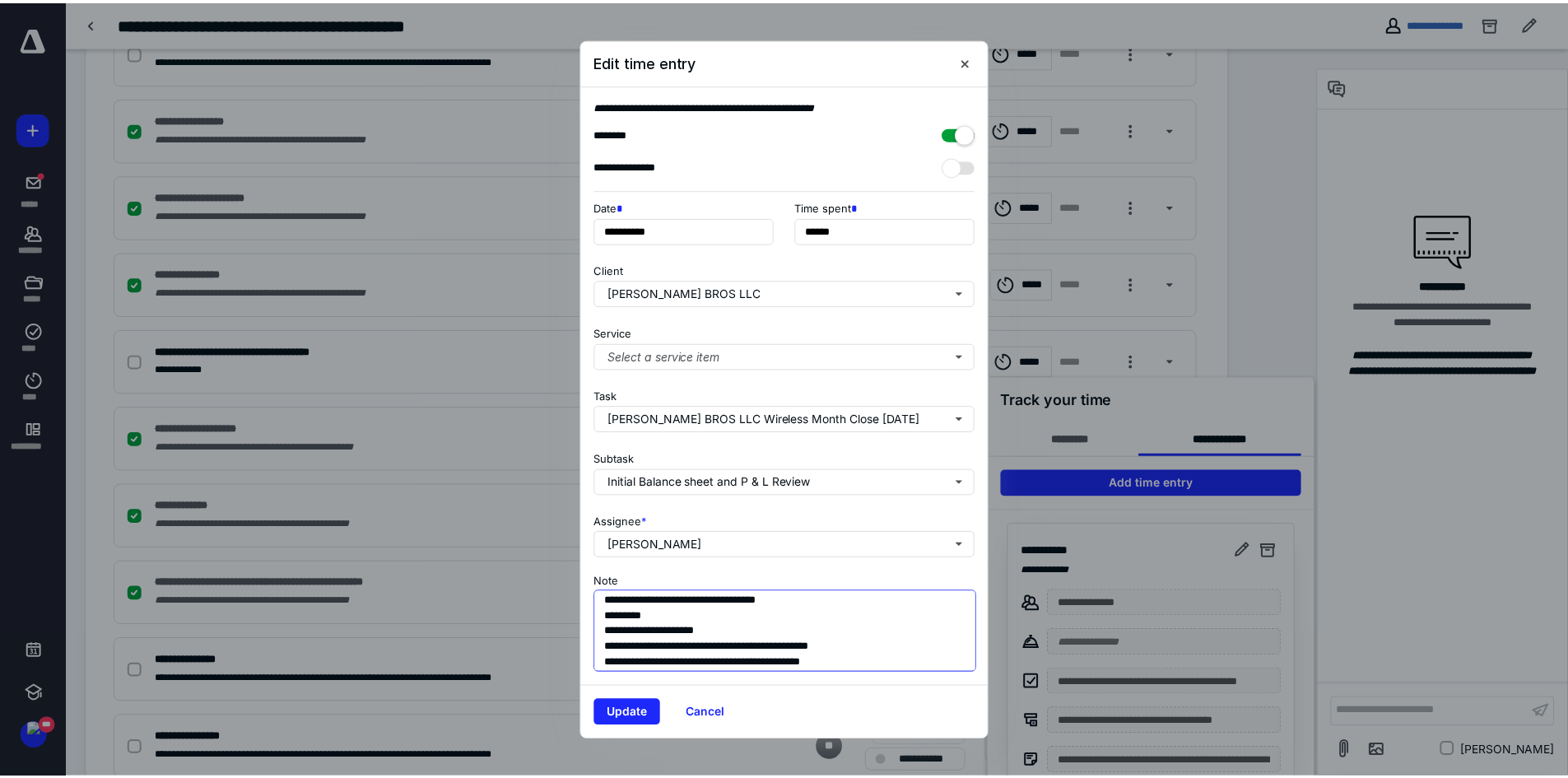 scroll, scrollTop: 106, scrollLeft: 0, axis: vertical 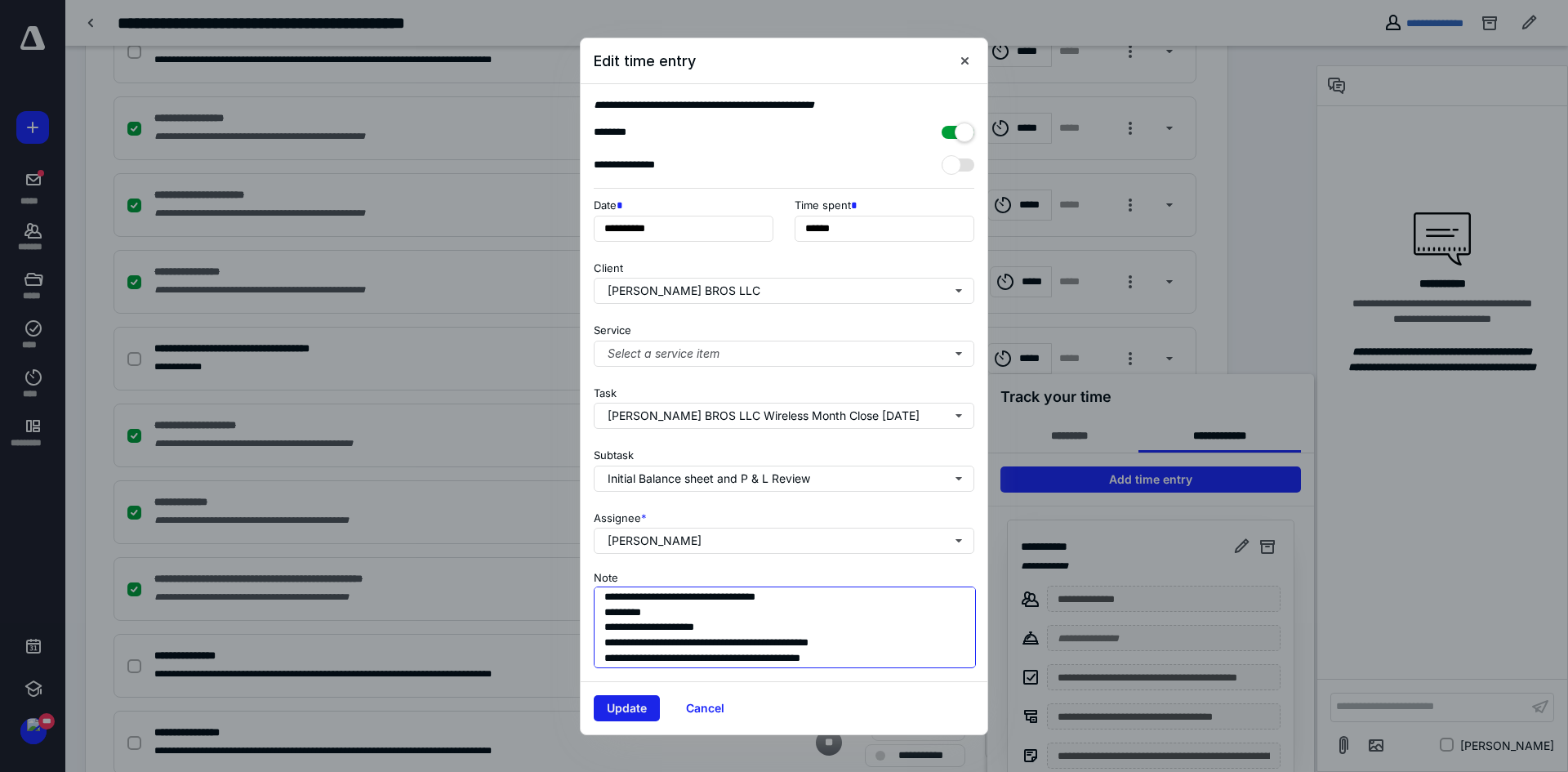 type on "**********" 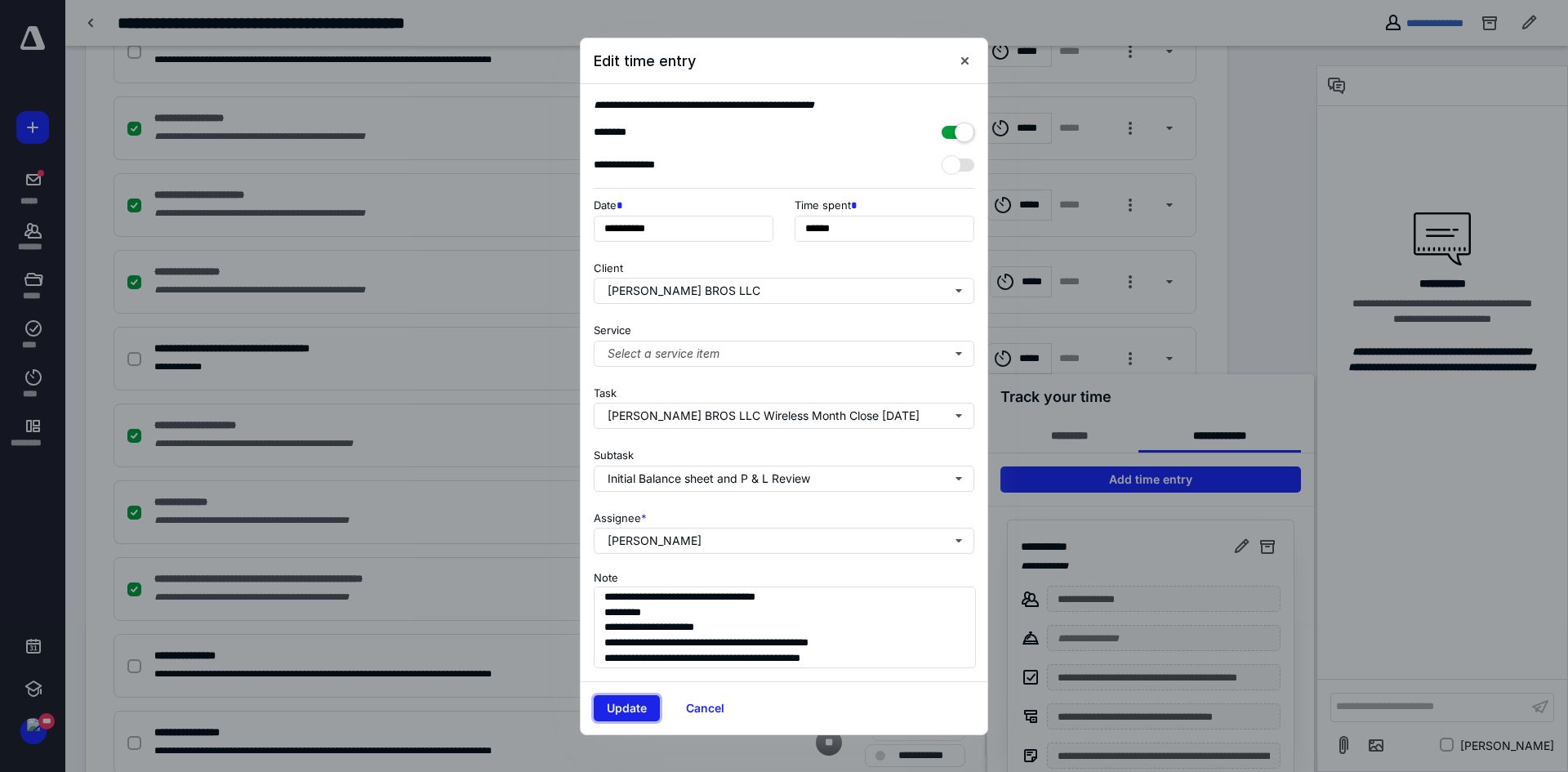 click on "Update" at bounding box center (626, 708) 